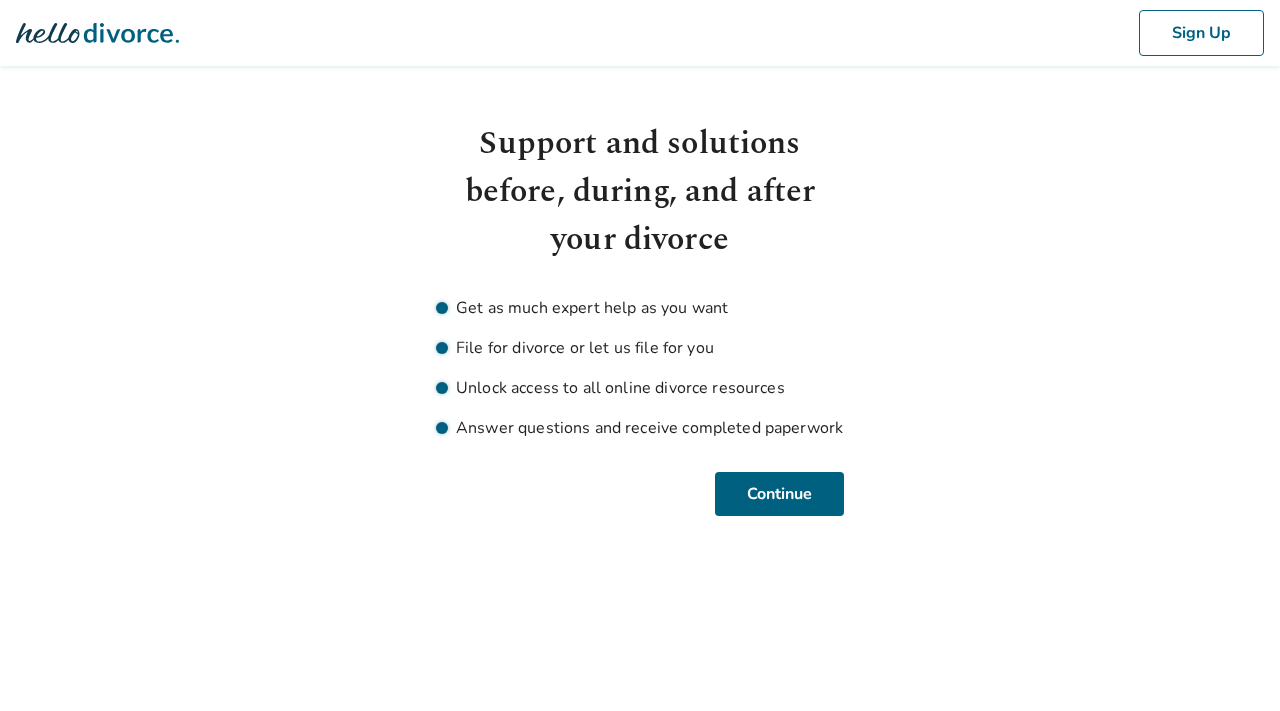 scroll, scrollTop: 0, scrollLeft: 0, axis: both 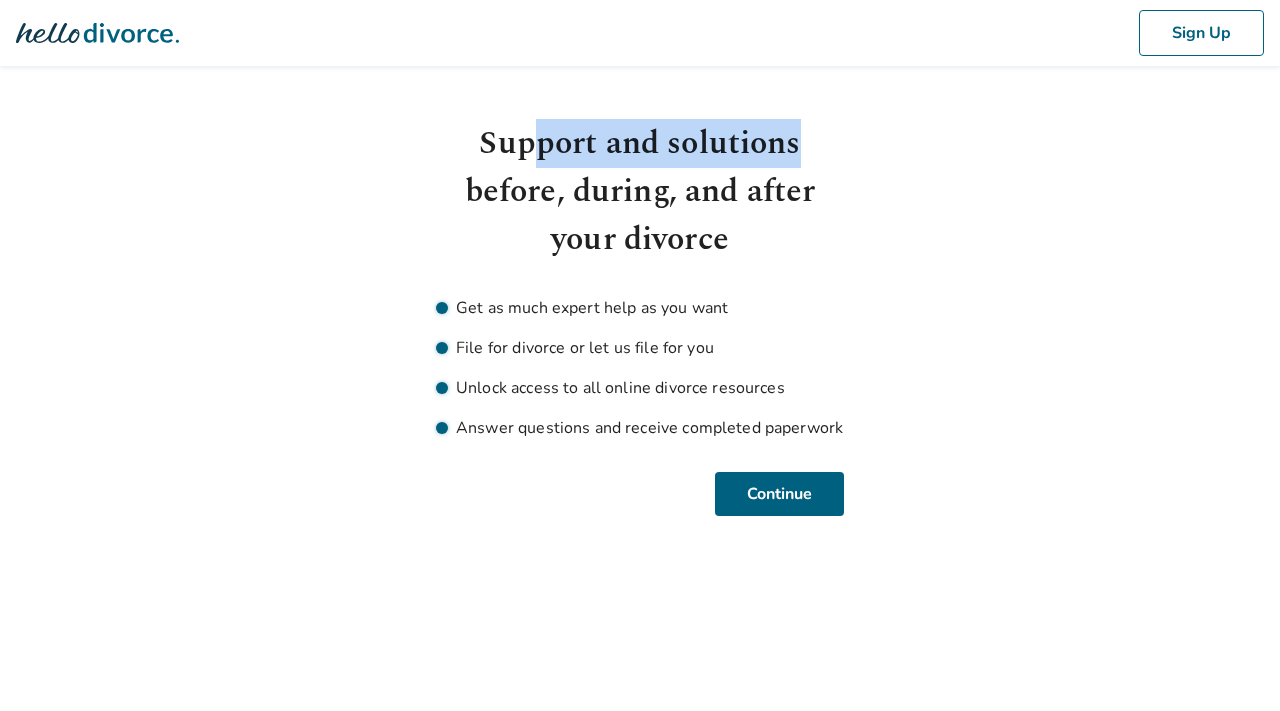 drag, startPoint x: 529, startPoint y: 166, endPoint x: 831, endPoint y: 178, distance: 302.2383 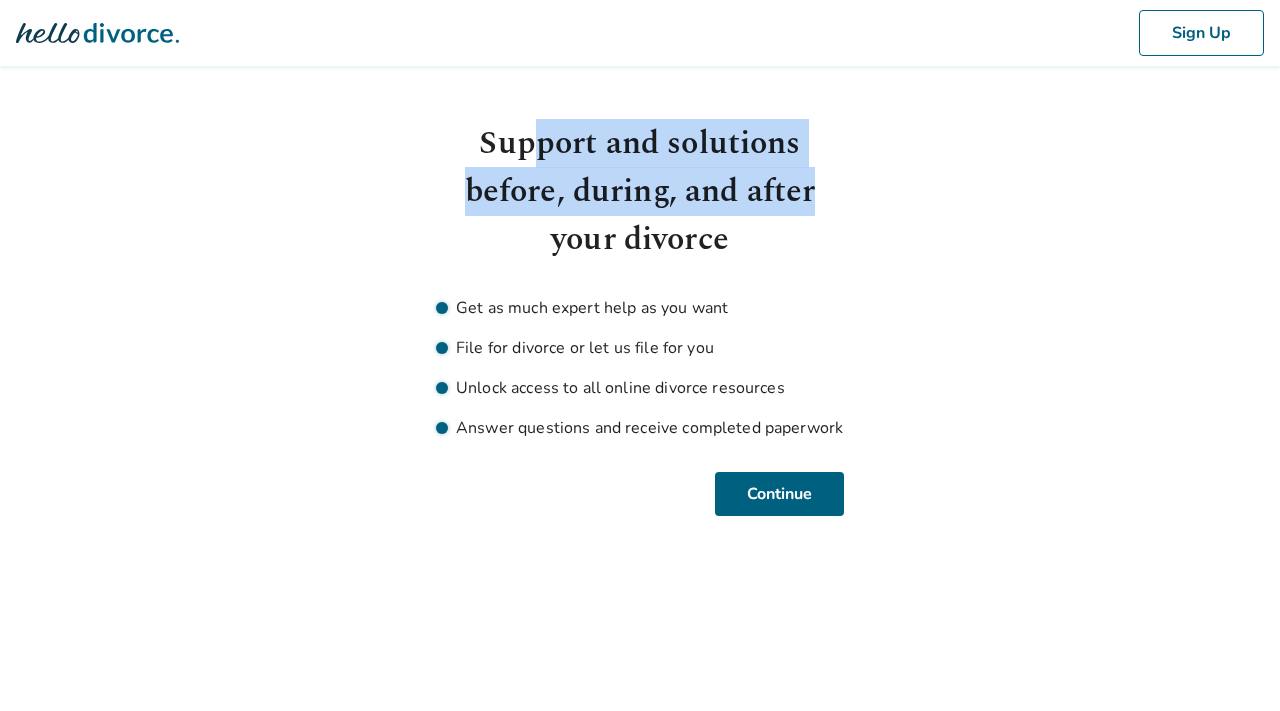 click on "Support and solutions before, during, and after your divorce" at bounding box center (640, 192) 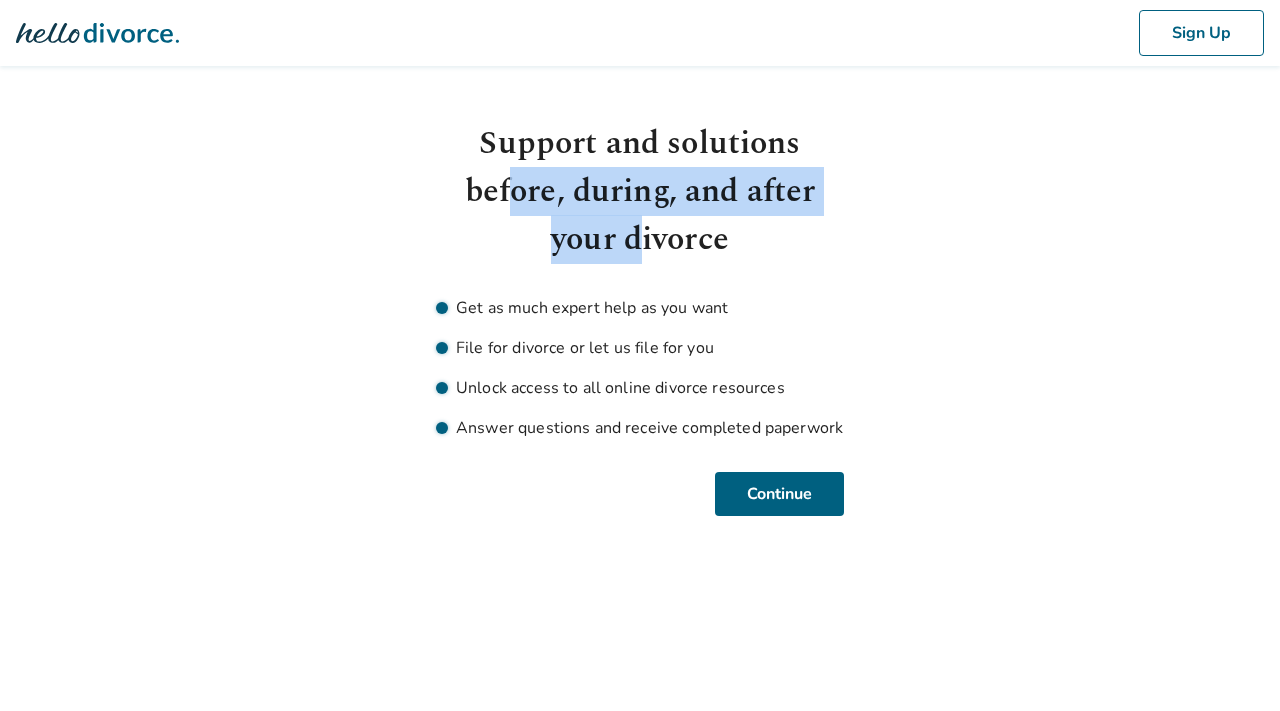 drag, startPoint x: 508, startPoint y: 202, endPoint x: 644, endPoint y: 237, distance: 140.43147 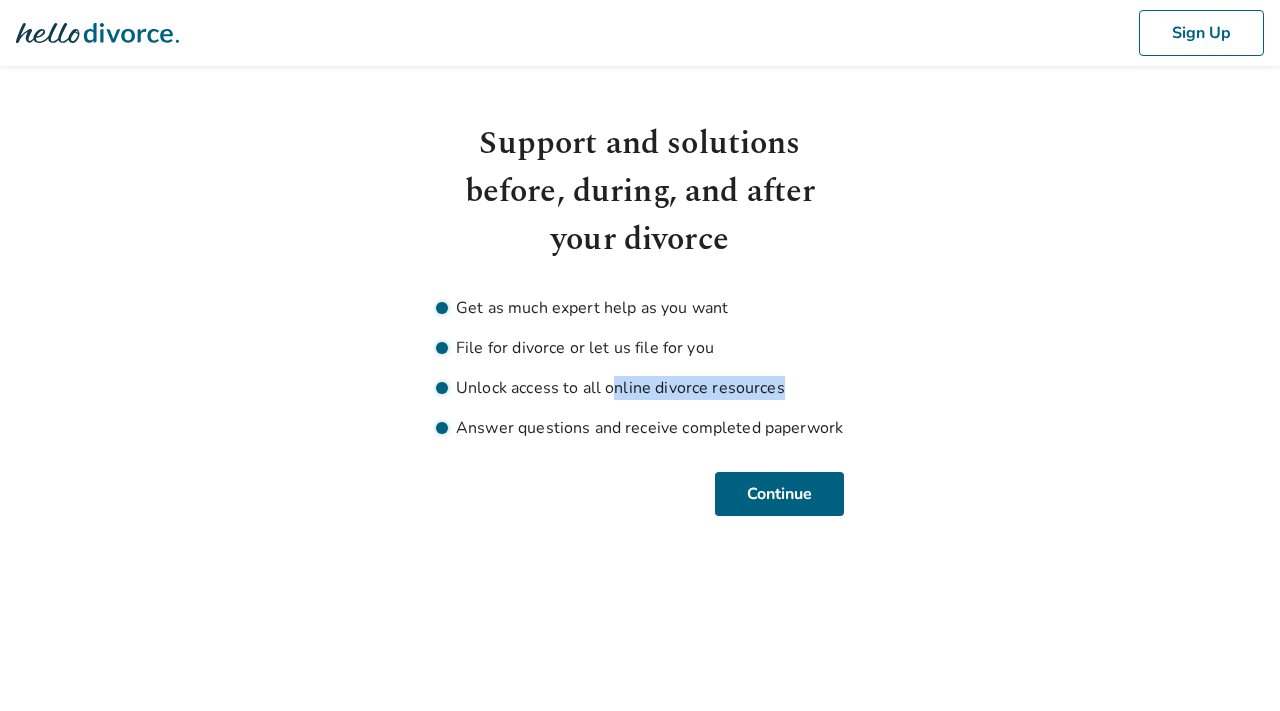 drag, startPoint x: 477, startPoint y: 400, endPoint x: 609, endPoint y: 392, distance: 132.2422 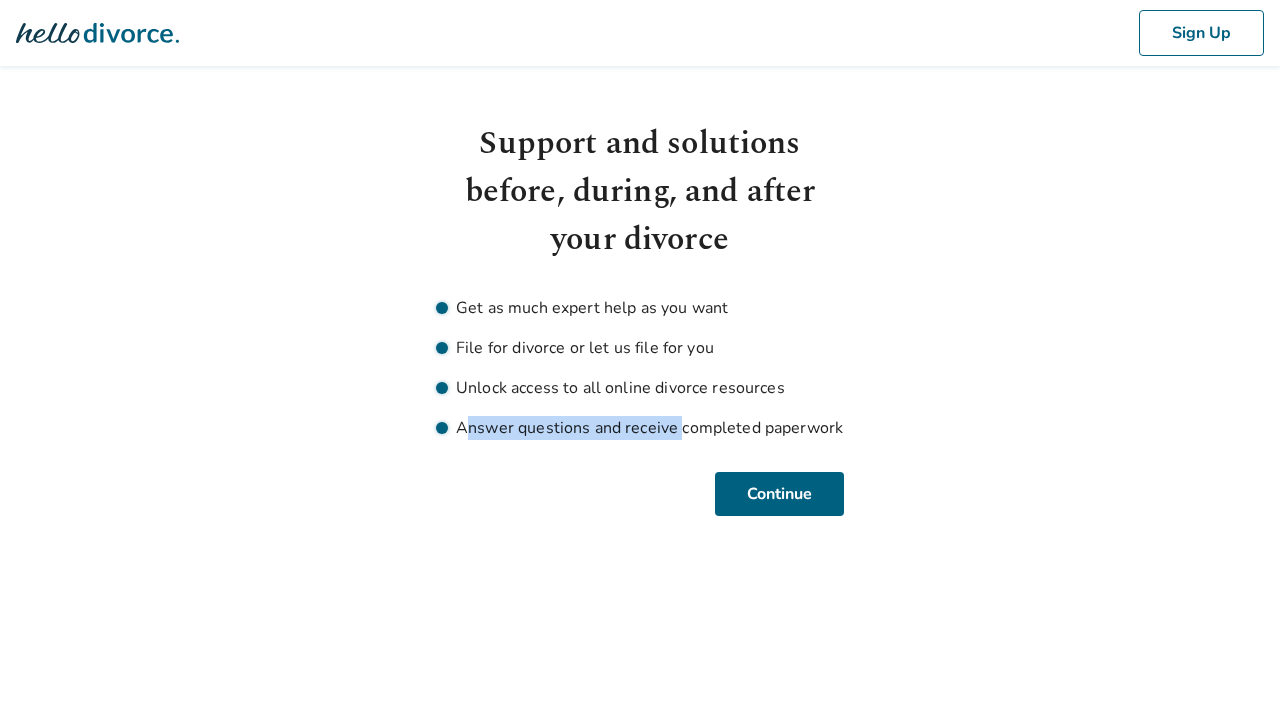drag, startPoint x: 467, startPoint y: 435, endPoint x: 692, endPoint y: 422, distance: 225.37524 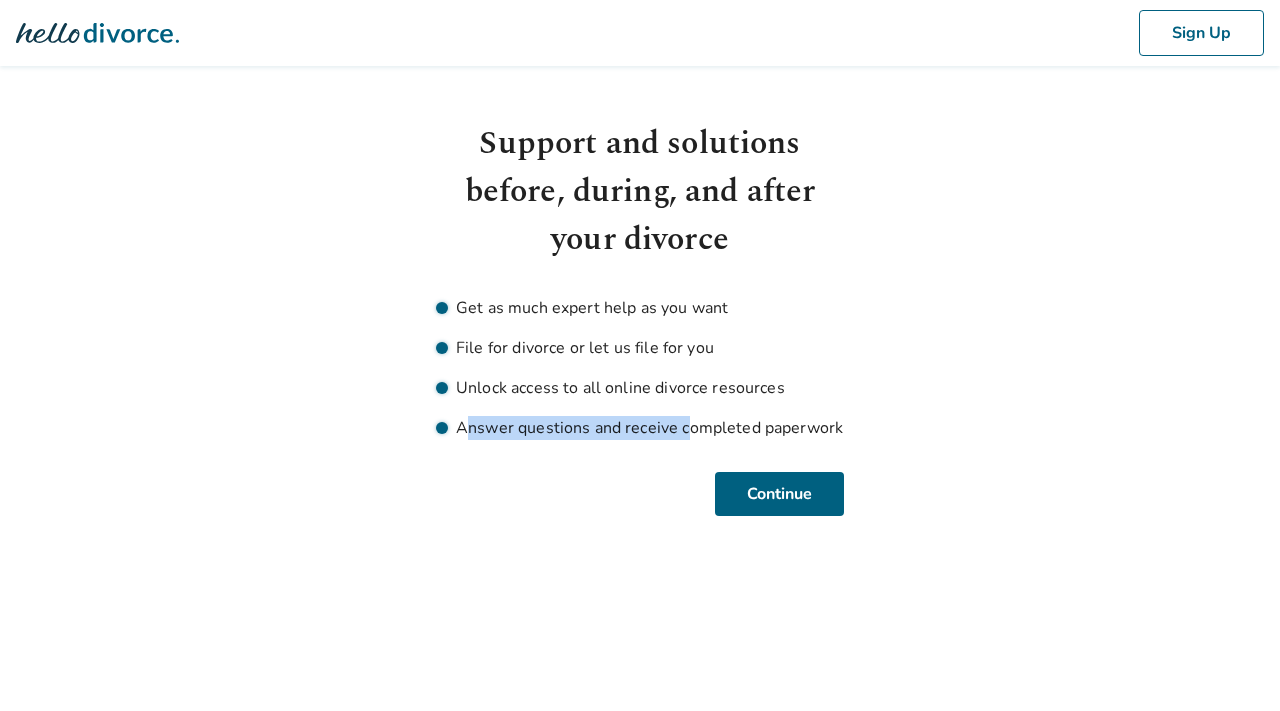 click on "Answer questions and receive completed paperwork" at bounding box center [640, 428] 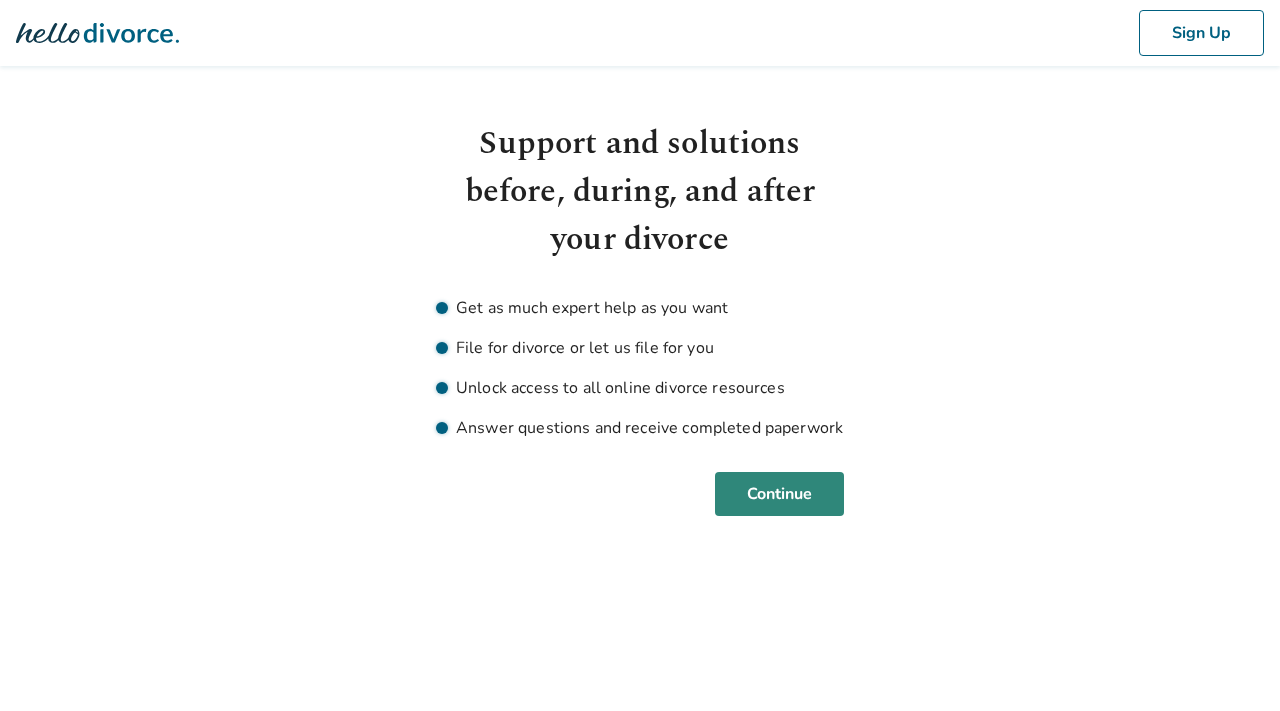 click on "Continue" at bounding box center [779, 494] 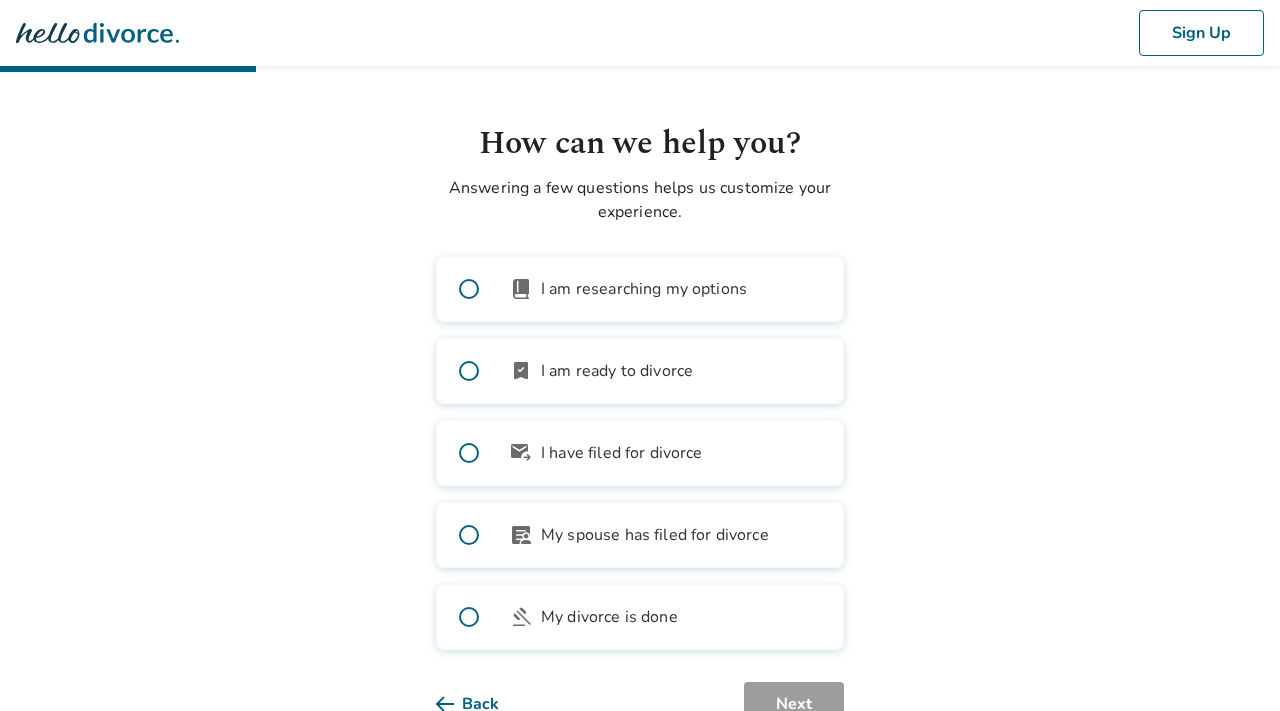 scroll, scrollTop: 63, scrollLeft: 0, axis: vertical 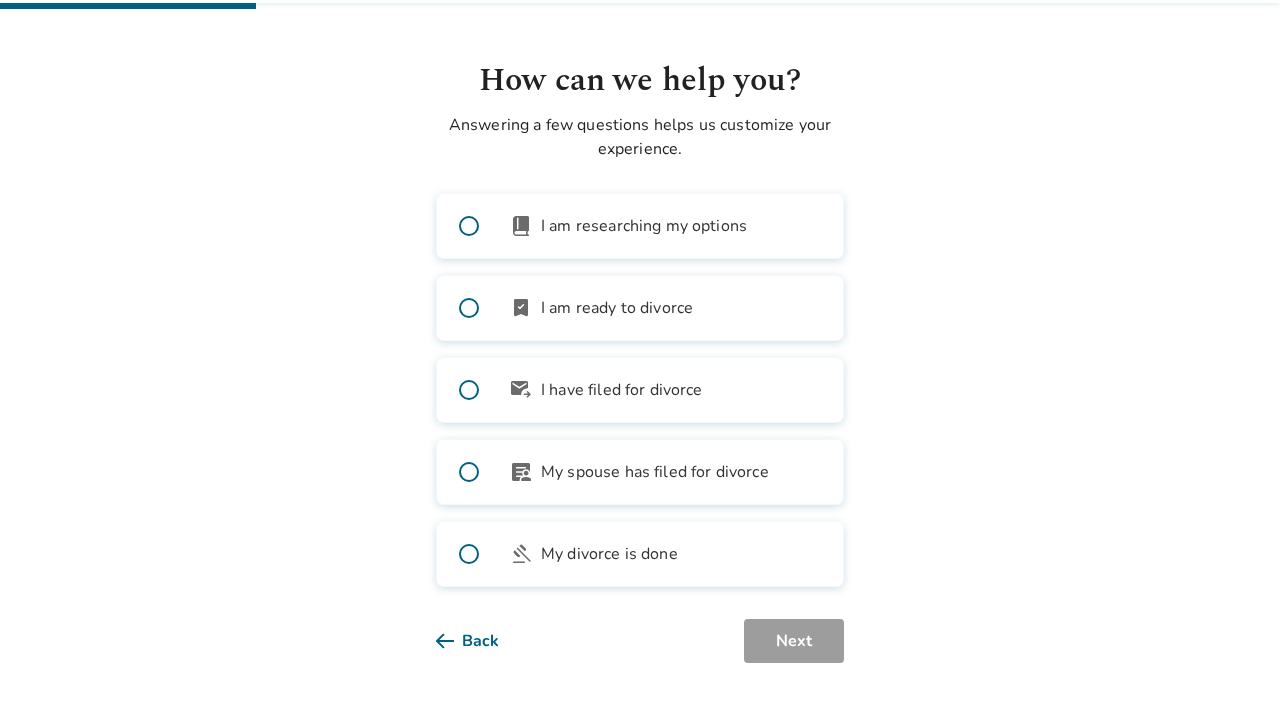 click on "bookmark_check I am ready to divorce" at bounding box center [640, 308] 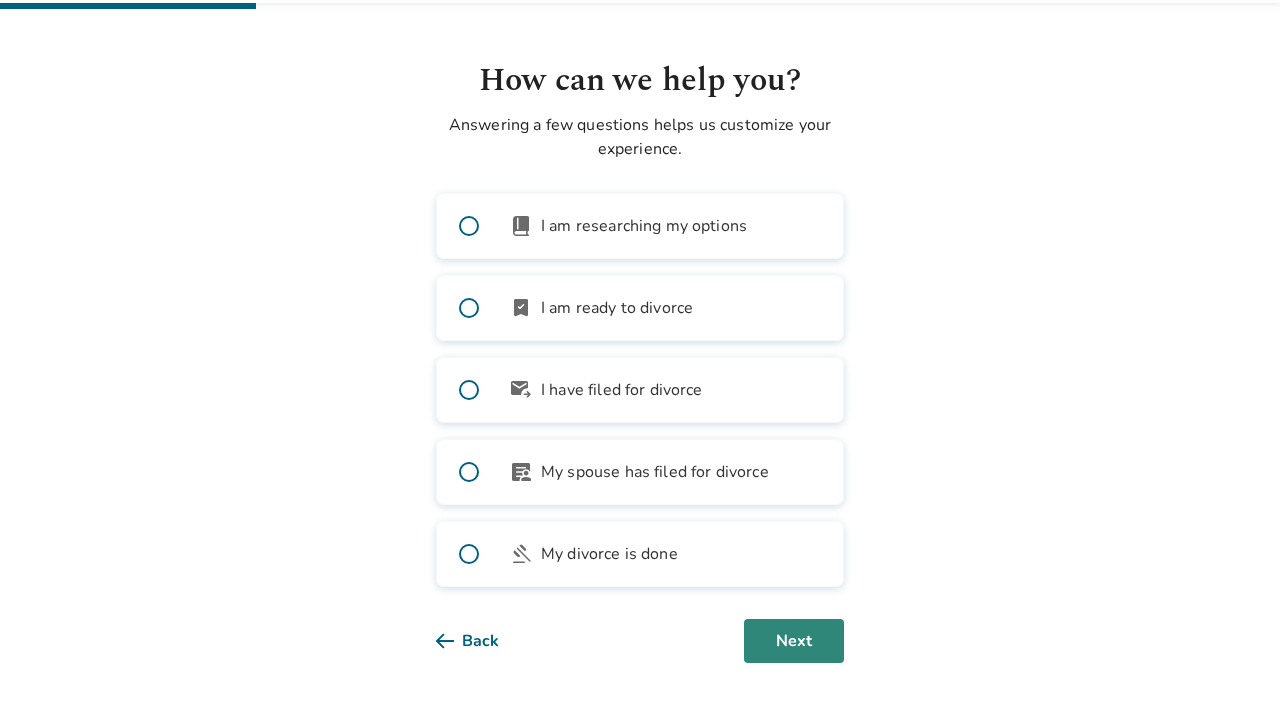 click on "Next" at bounding box center (794, 641) 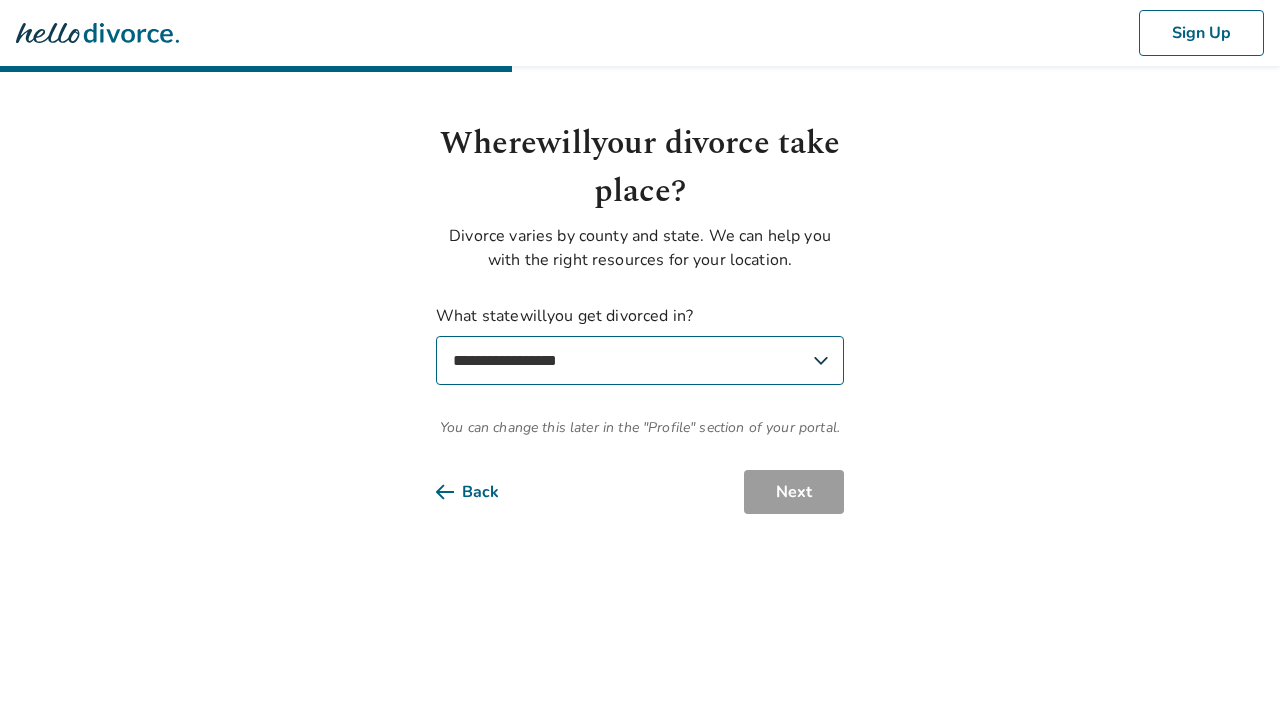 click on "**********" at bounding box center (640, 360) 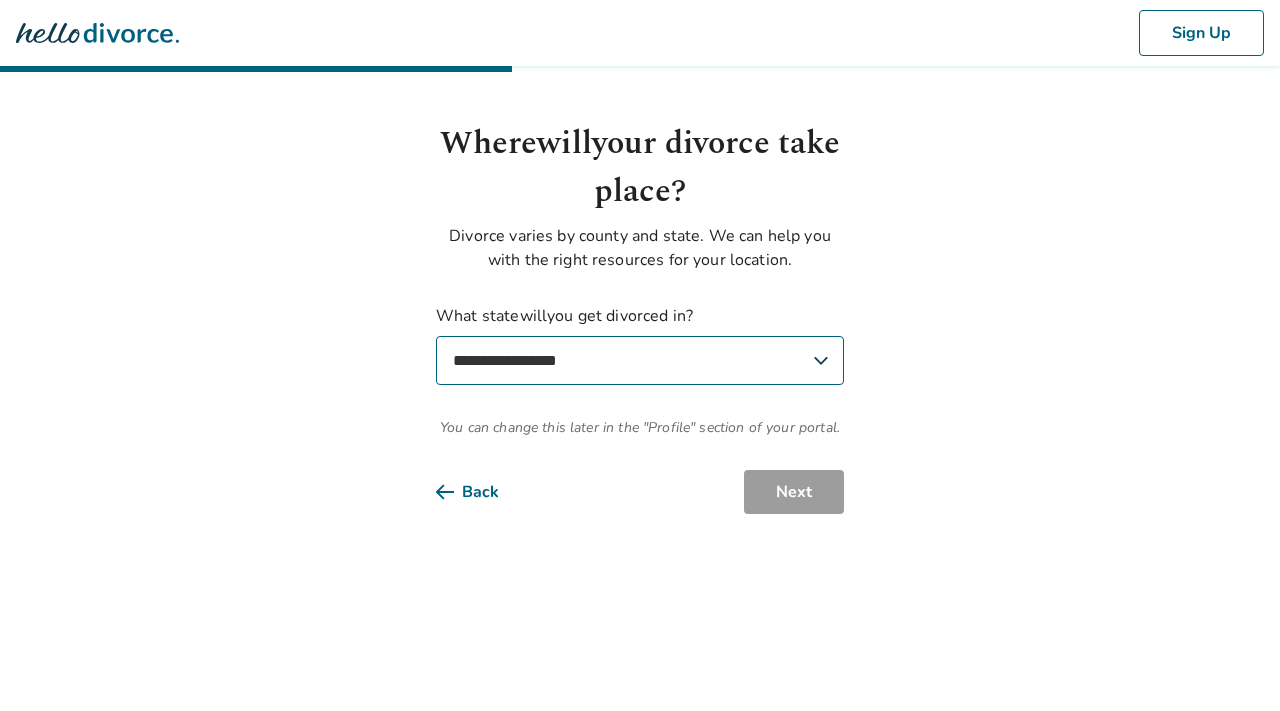select on "**" 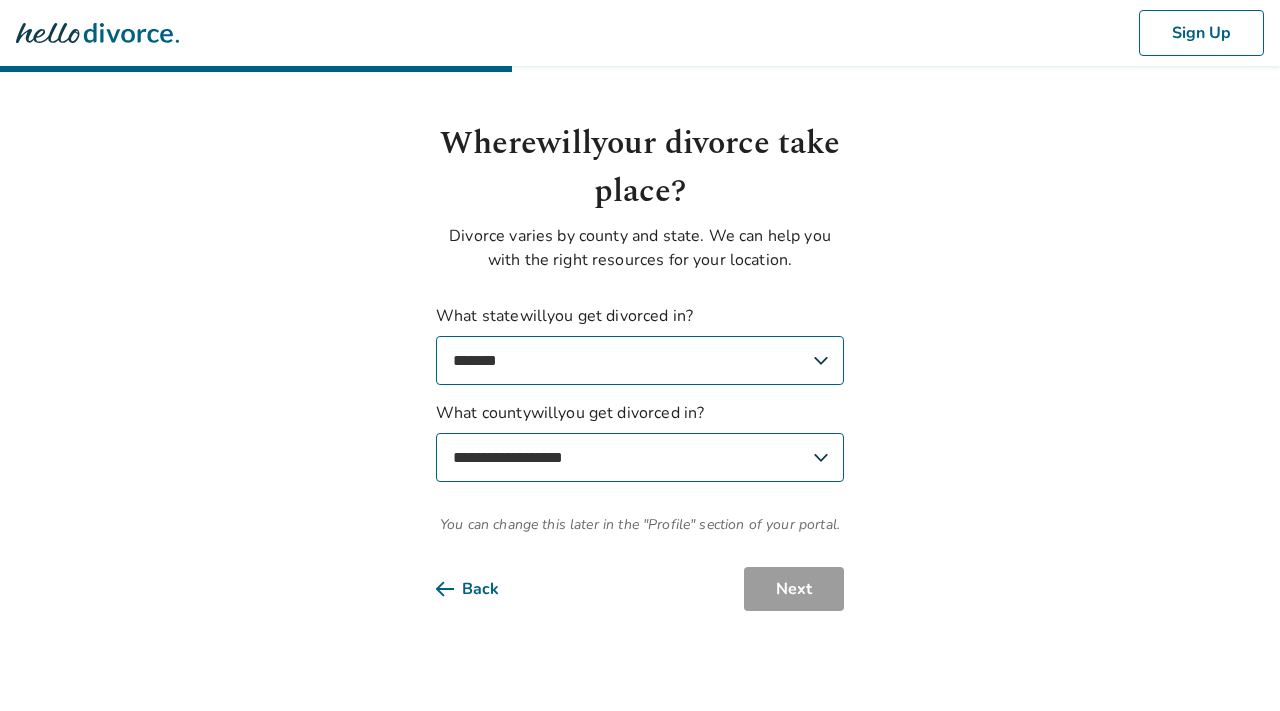 click on "**********" at bounding box center (640, 457) 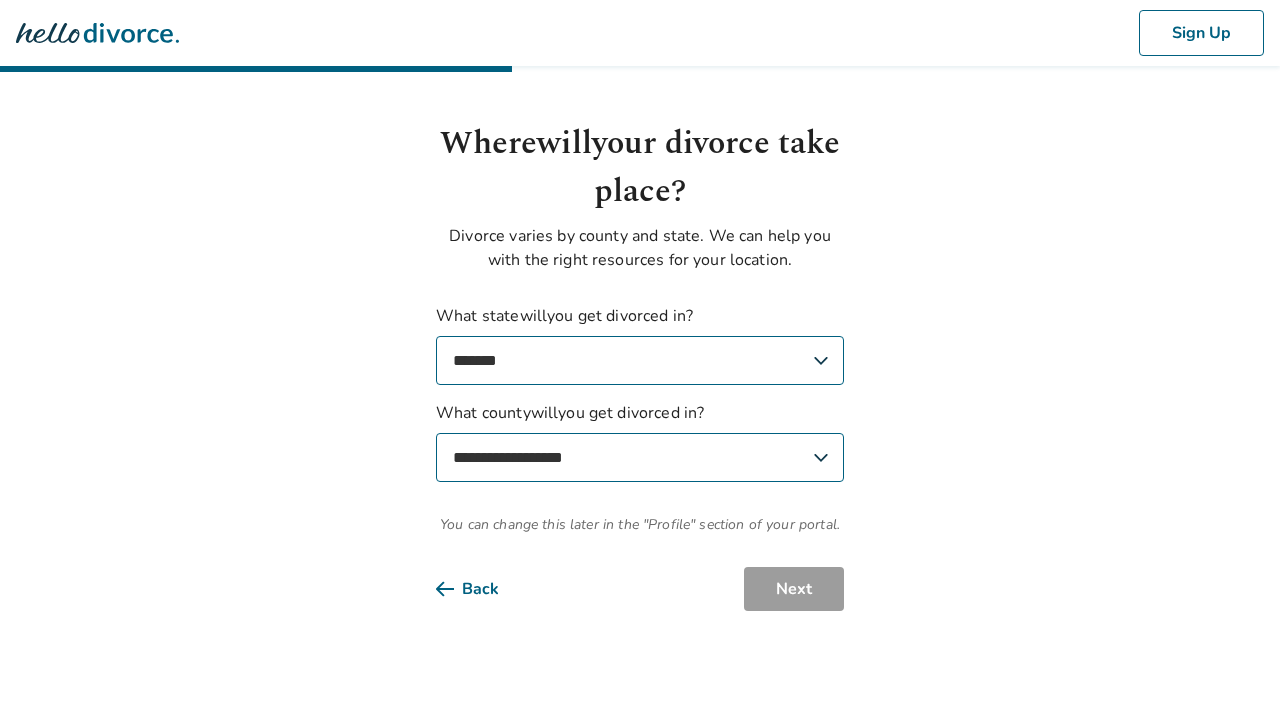 click on "**********" at bounding box center [640, 457] 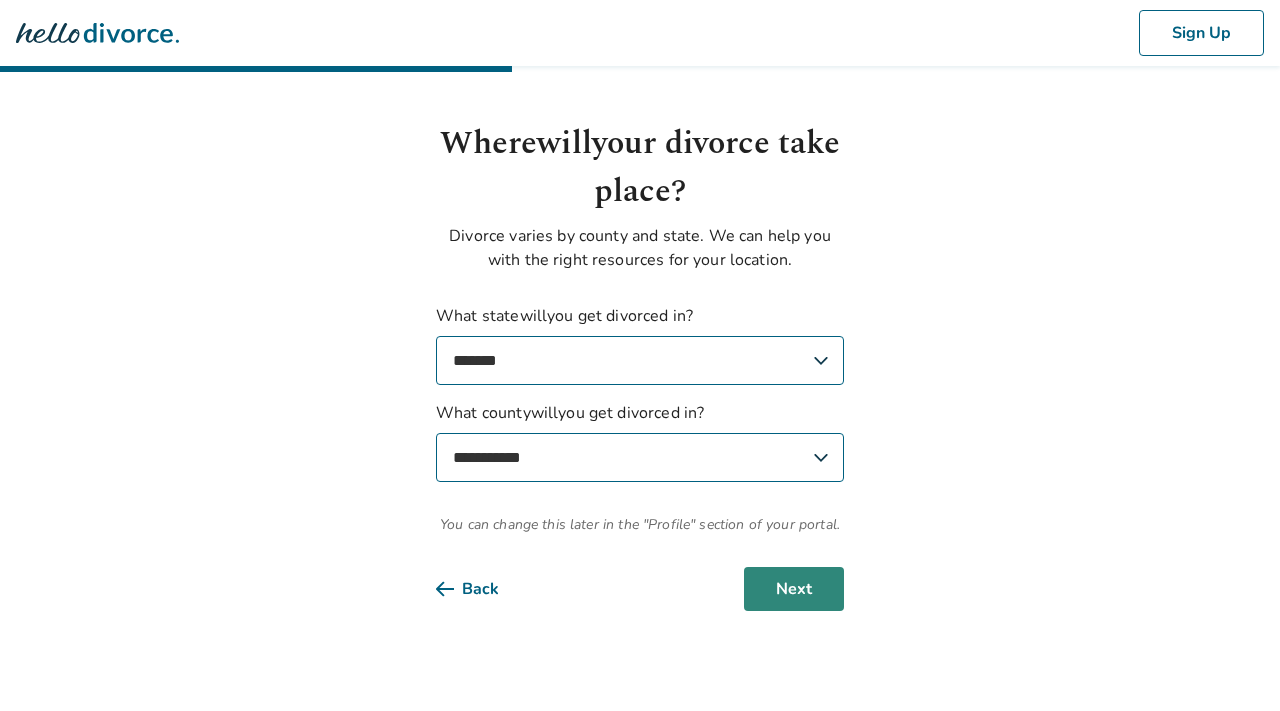 click on "Next" at bounding box center (794, 589) 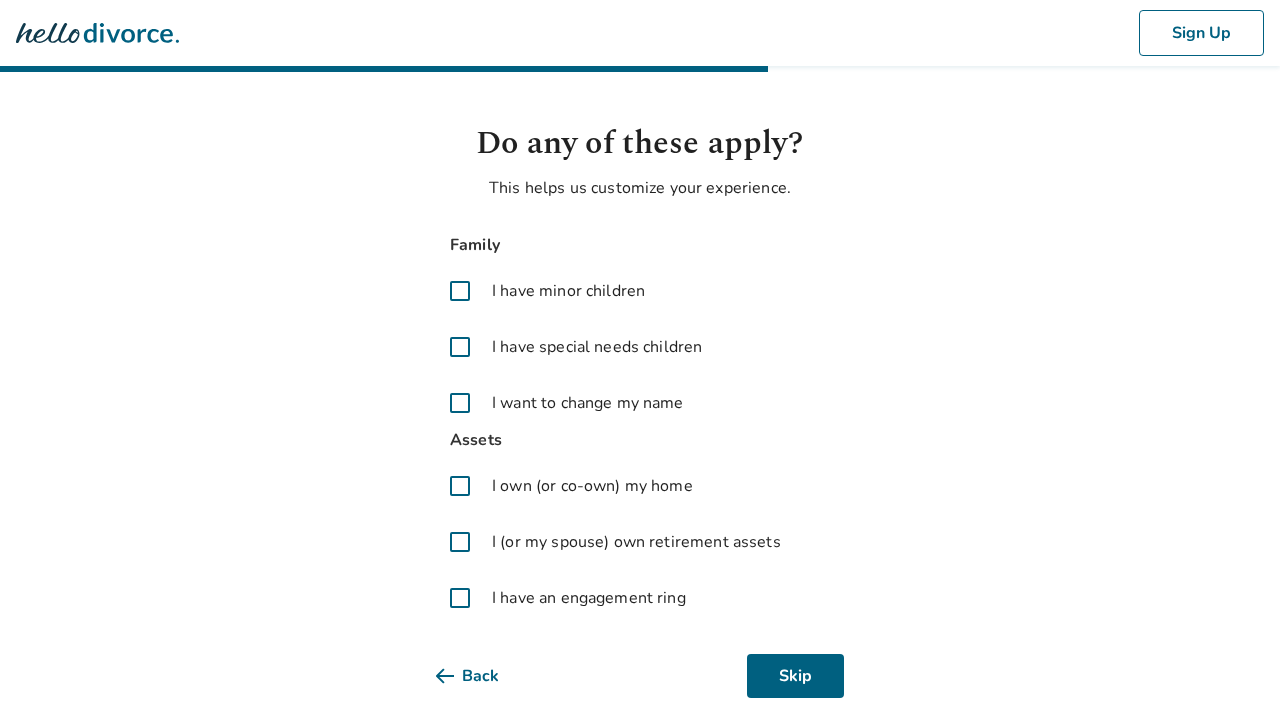 scroll, scrollTop: 35, scrollLeft: 0, axis: vertical 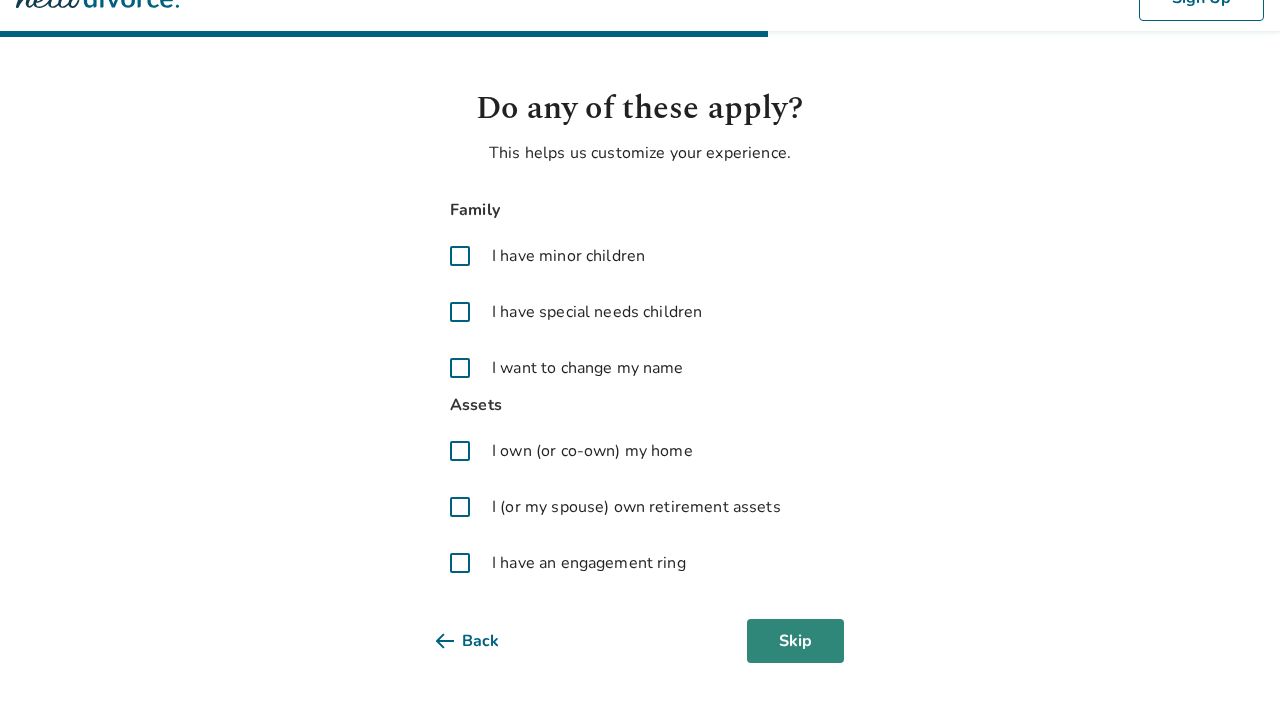 click on "Skip" at bounding box center (795, 641) 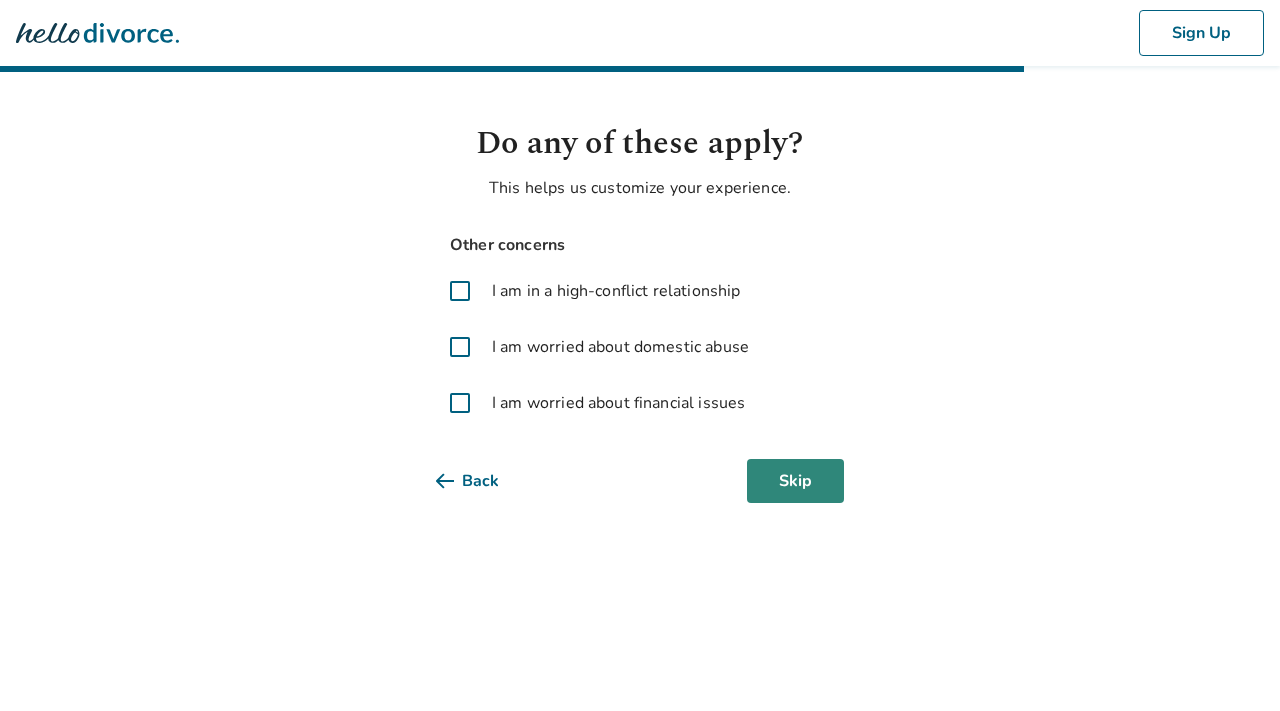 click on "Skip" at bounding box center [795, 481] 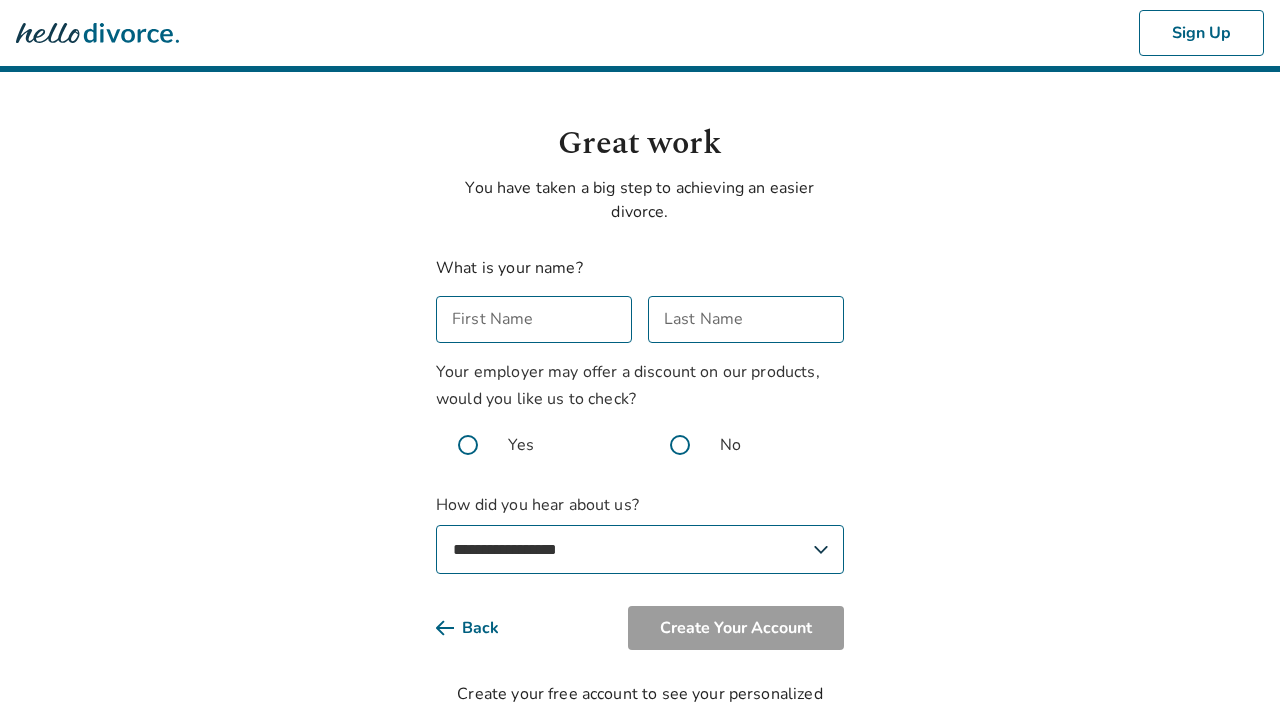 scroll, scrollTop: 67, scrollLeft: 0, axis: vertical 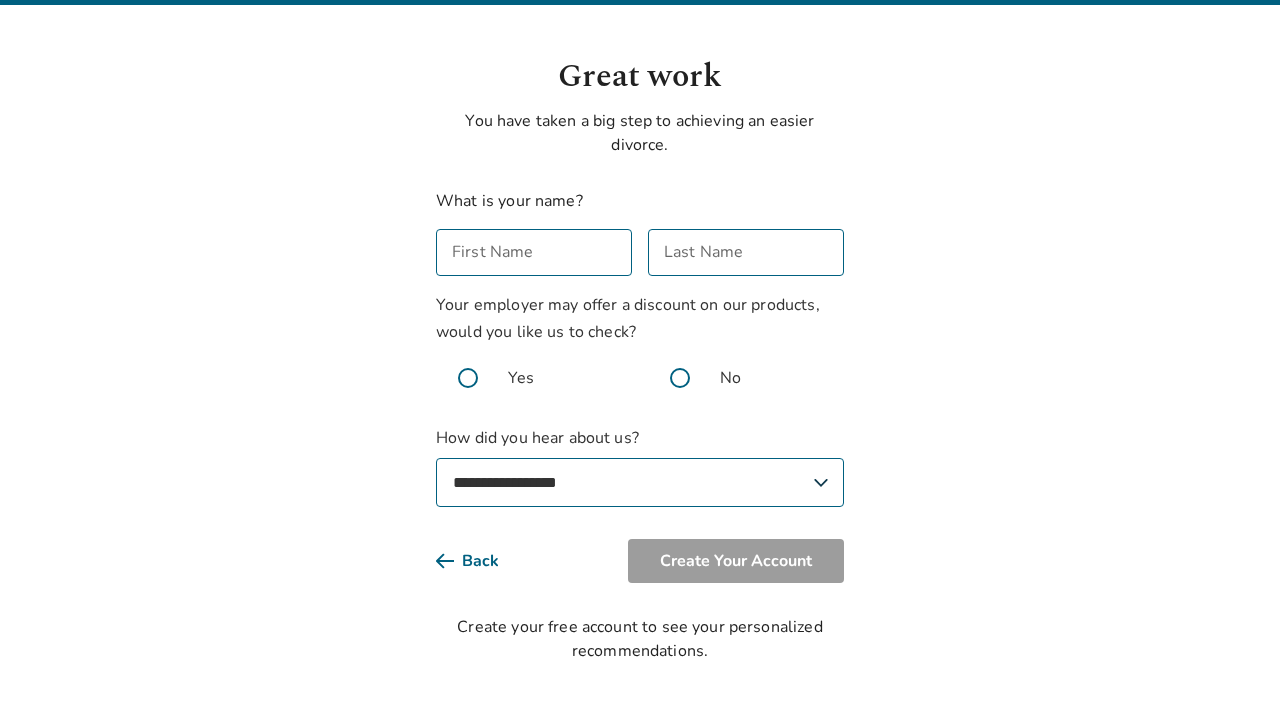 click on "First Name First Name" at bounding box center [534, 252] 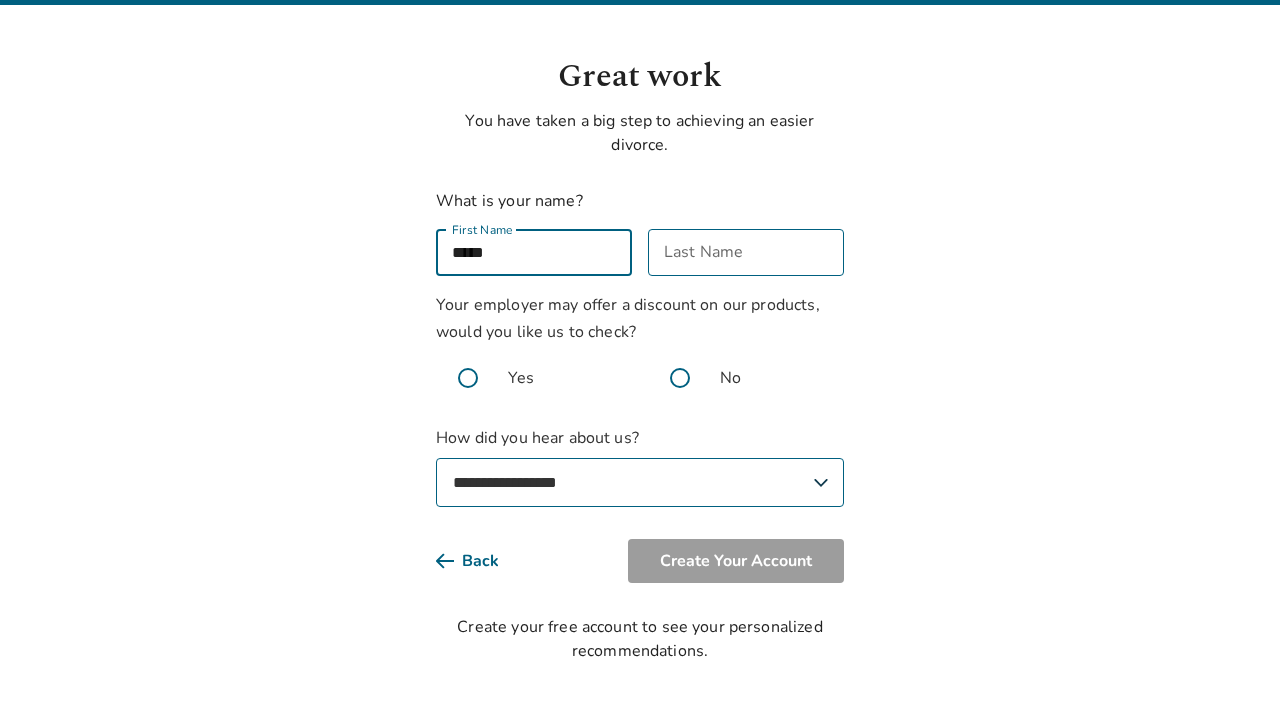 type on "*****" 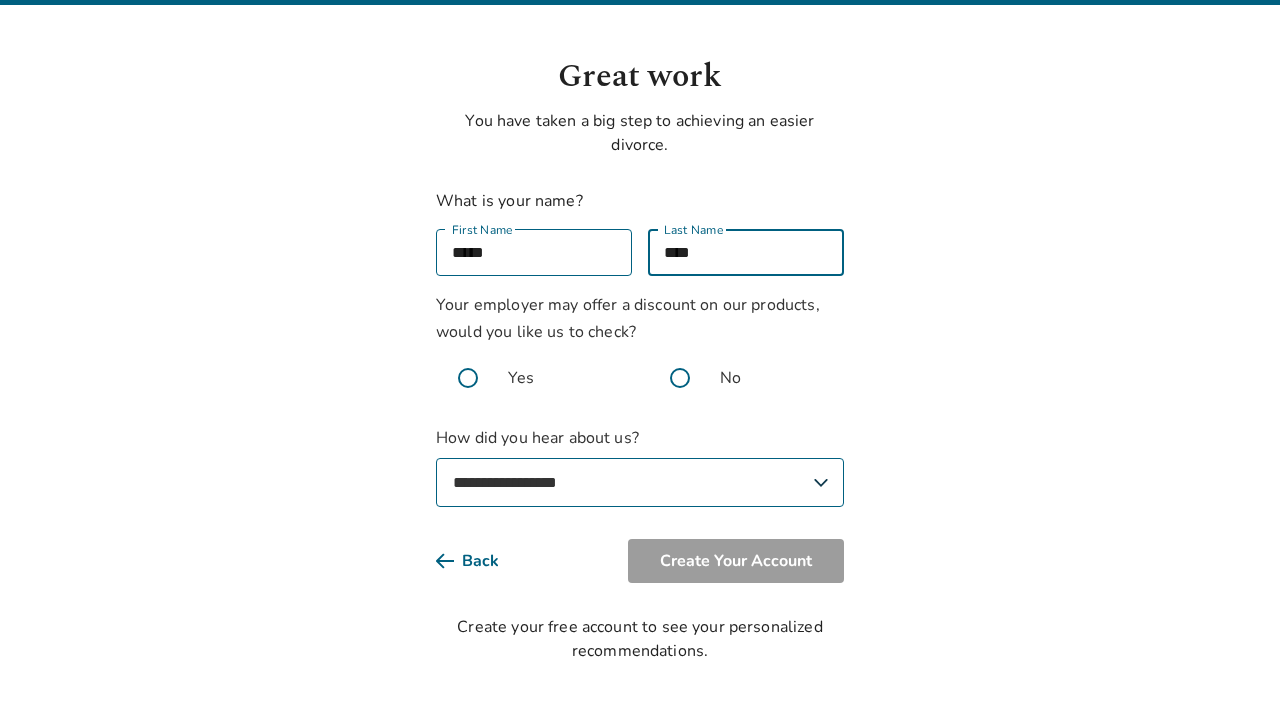 type on "****" 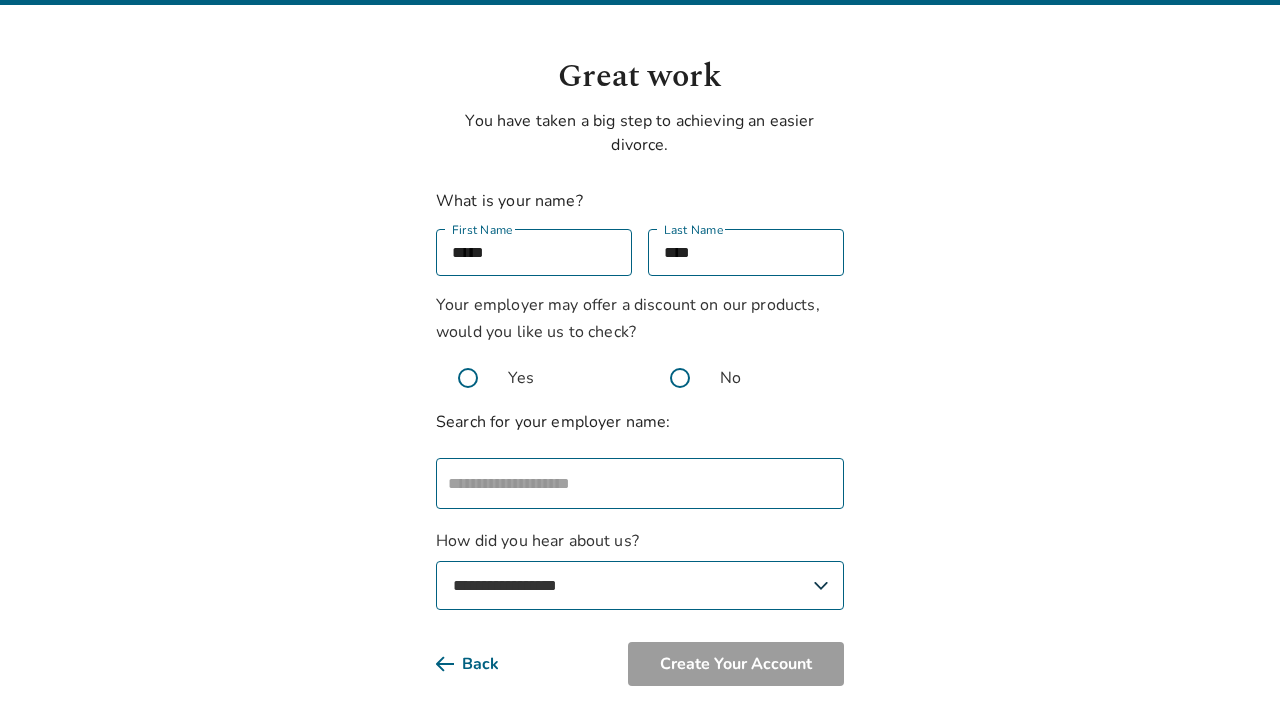 click at bounding box center [680, 378] 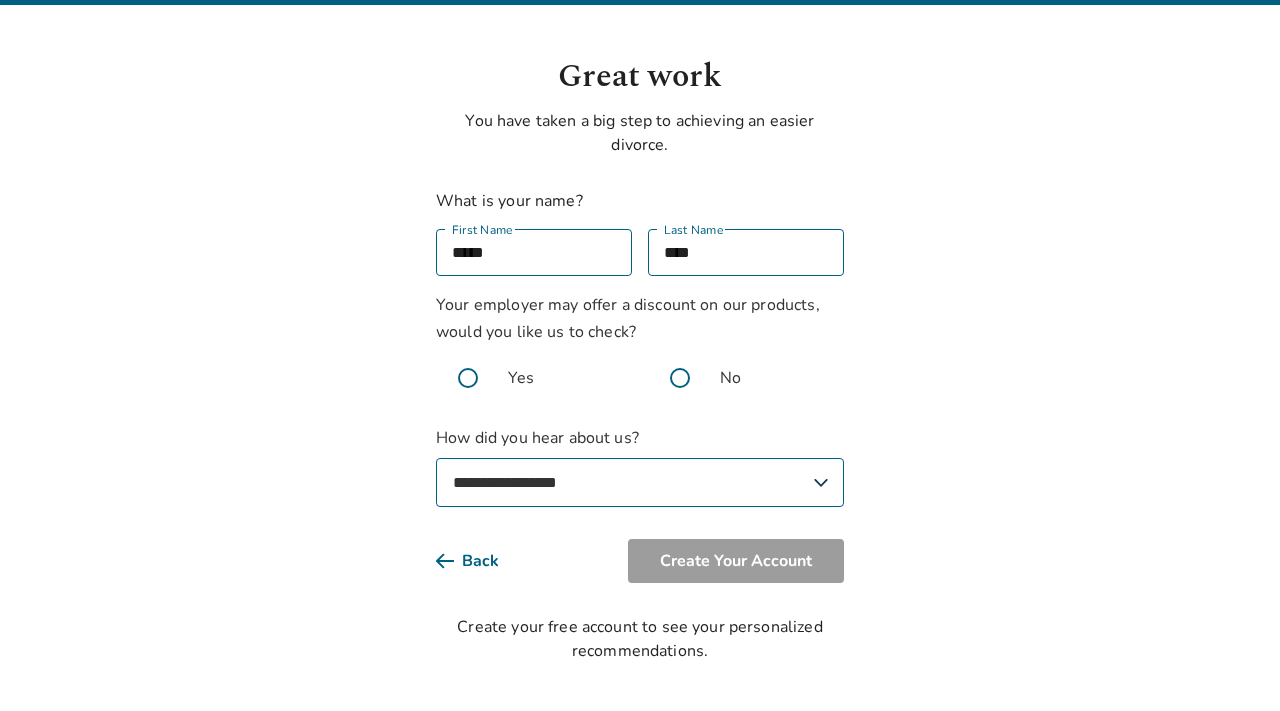 click on "**********" at bounding box center (640, 482) 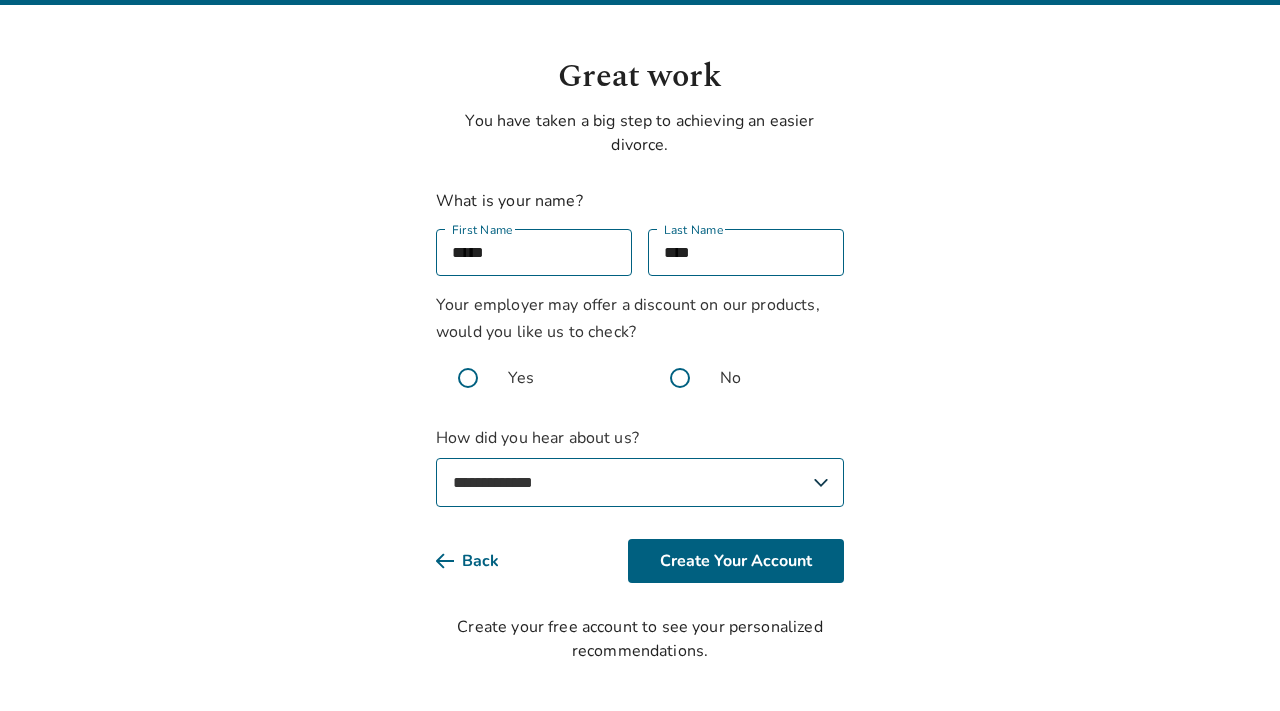 click on "**********" at bounding box center (640, 482) 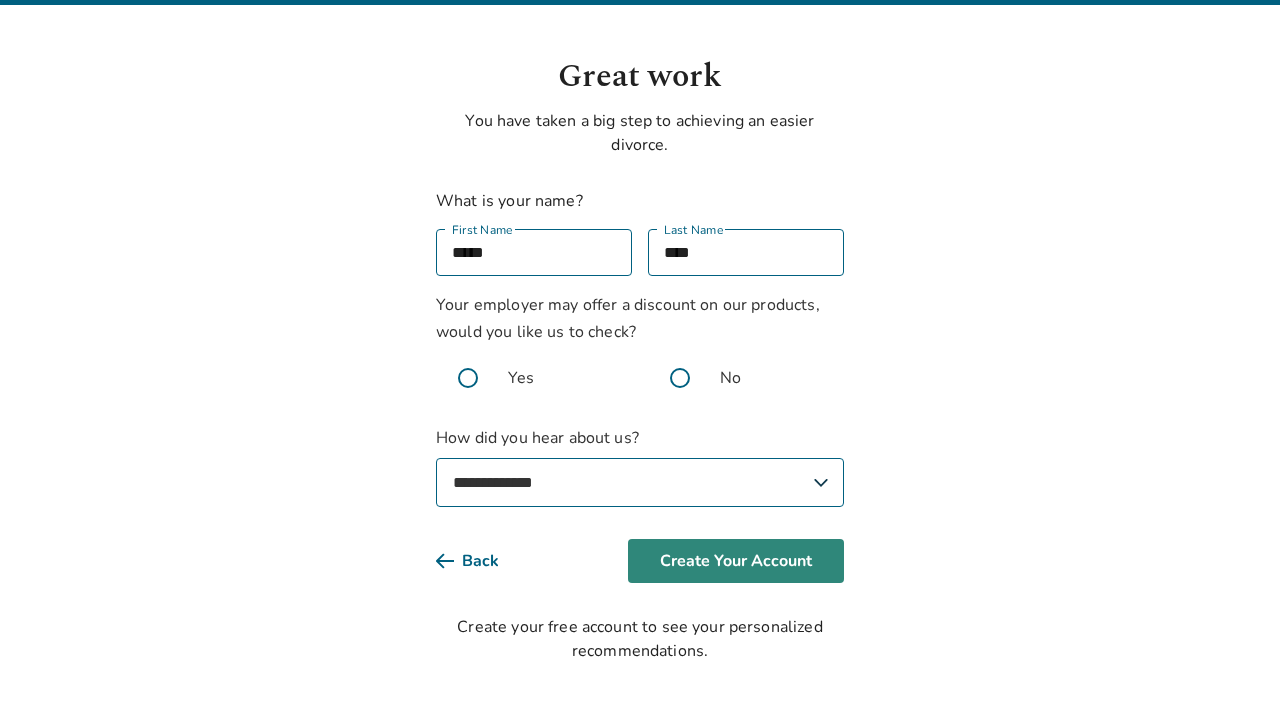 click on "Create Your Account" at bounding box center [736, 561] 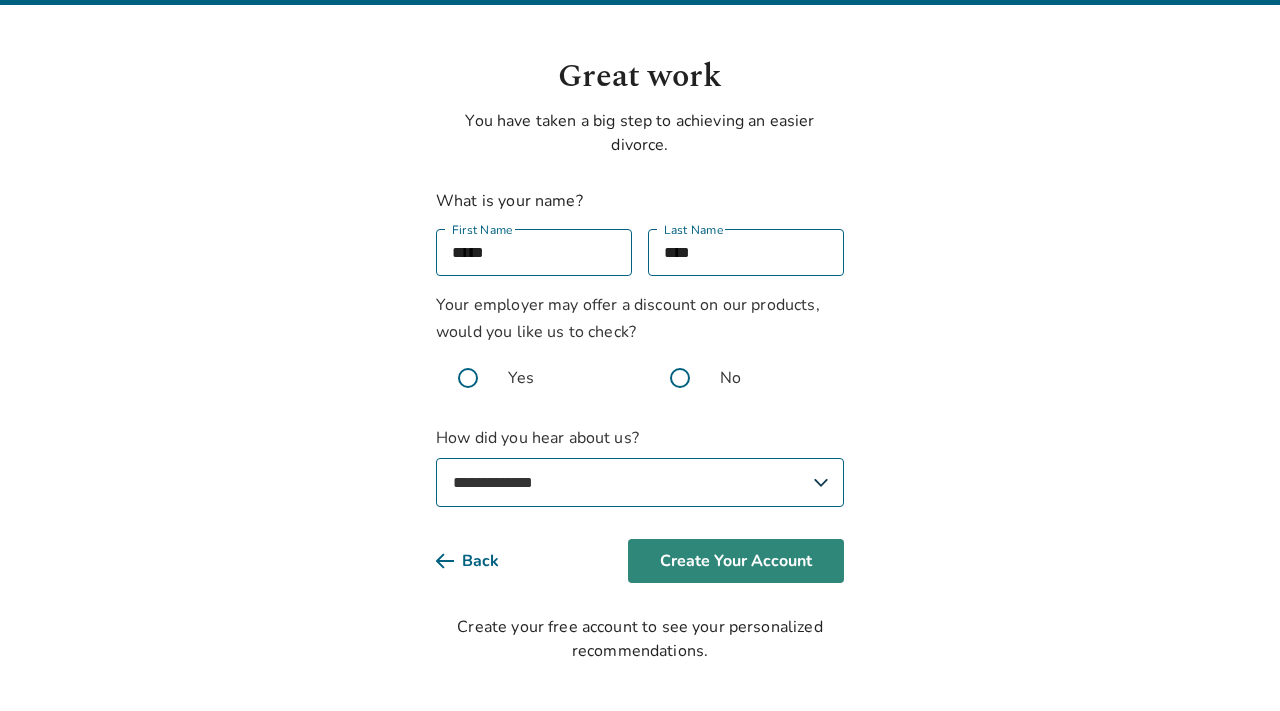 click on "Create Your Account" at bounding box center (736, 561) 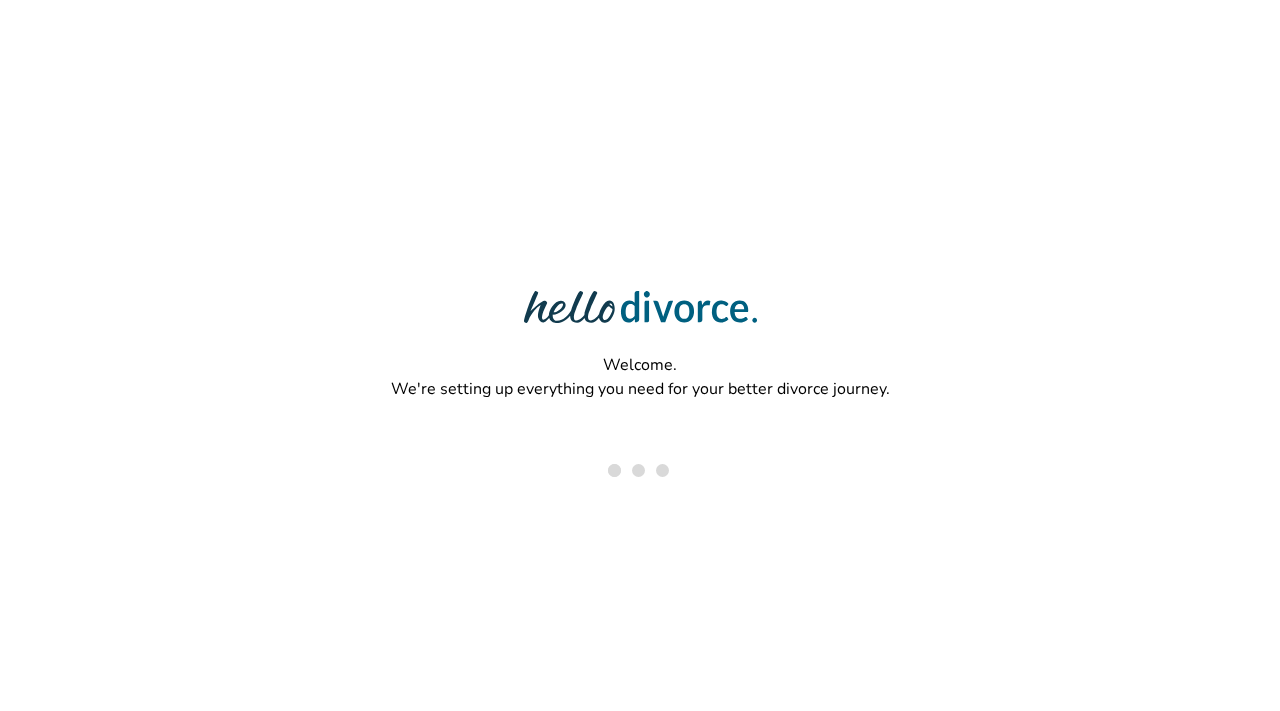 scroll, scrollTop: 0, scrollLeft: 0, axis: both 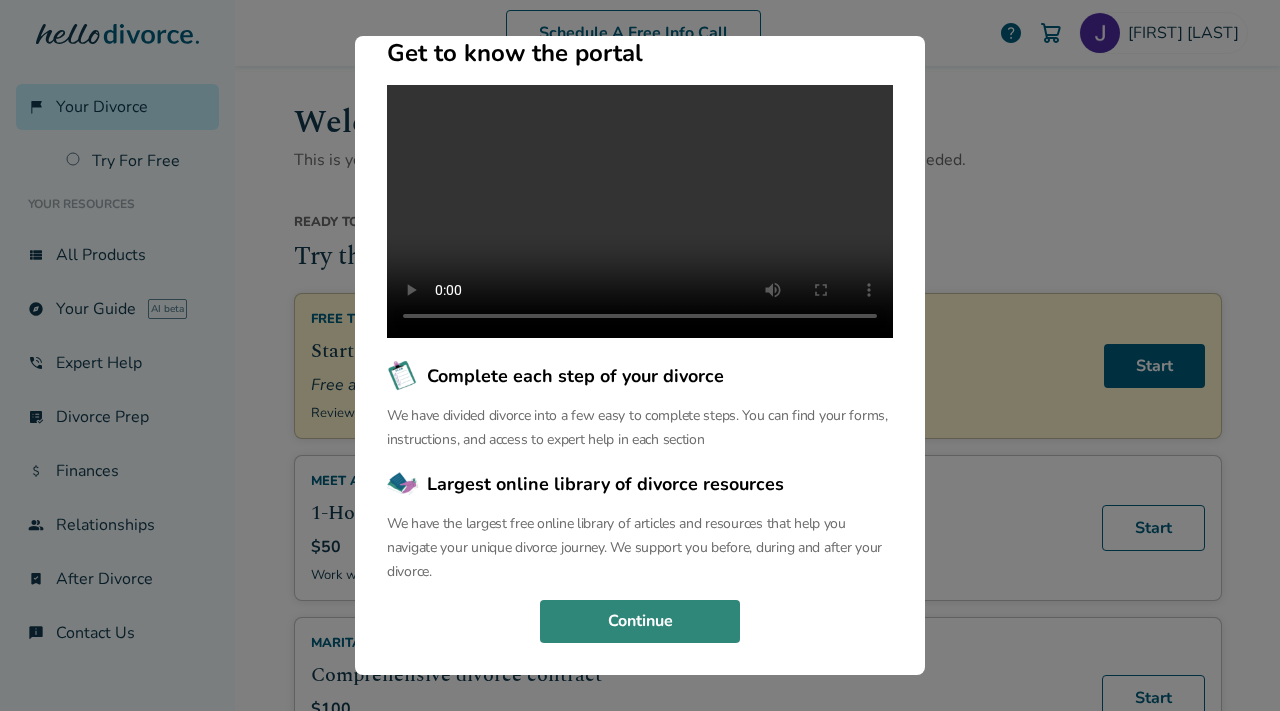 click on "Continue" at bounding box center (640, 622) 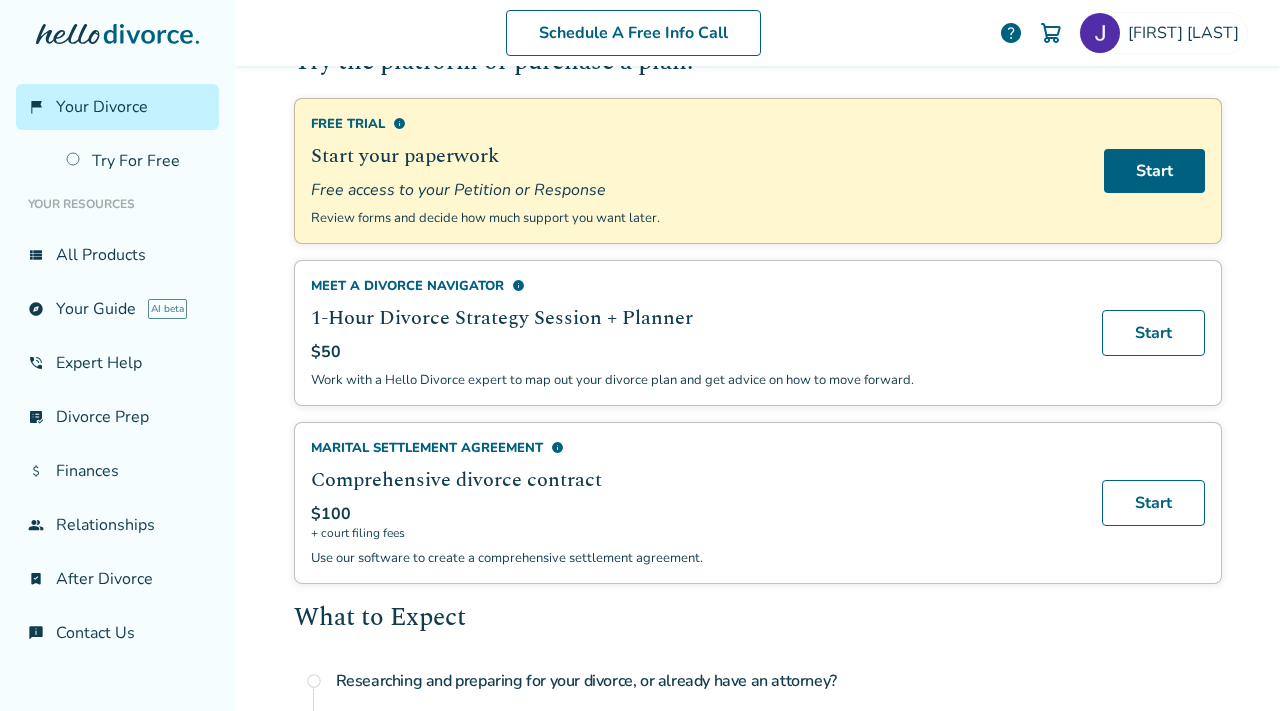 scroll, scrollTop: 203, scrollLeft: 0, axis: vertical 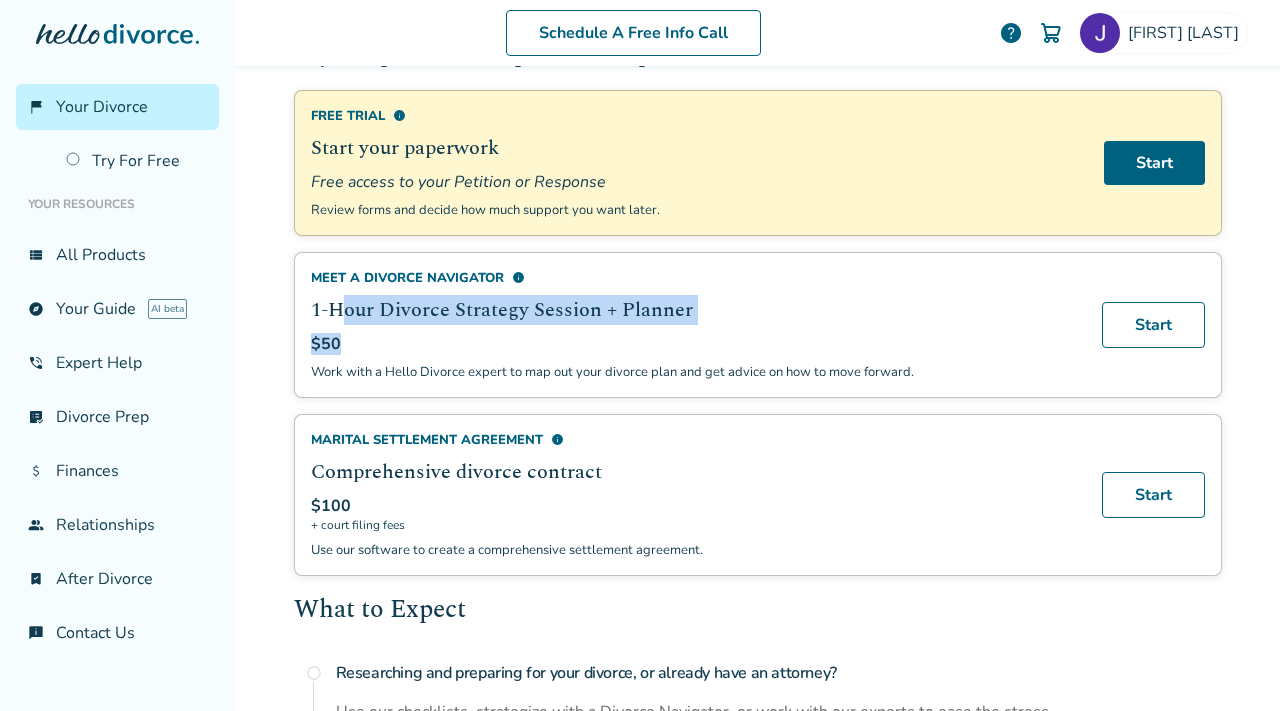 drag, startPoint x: 341, startPoint y: 298, endPoint x: 540, endPoint y: 334, distance: 202.23007 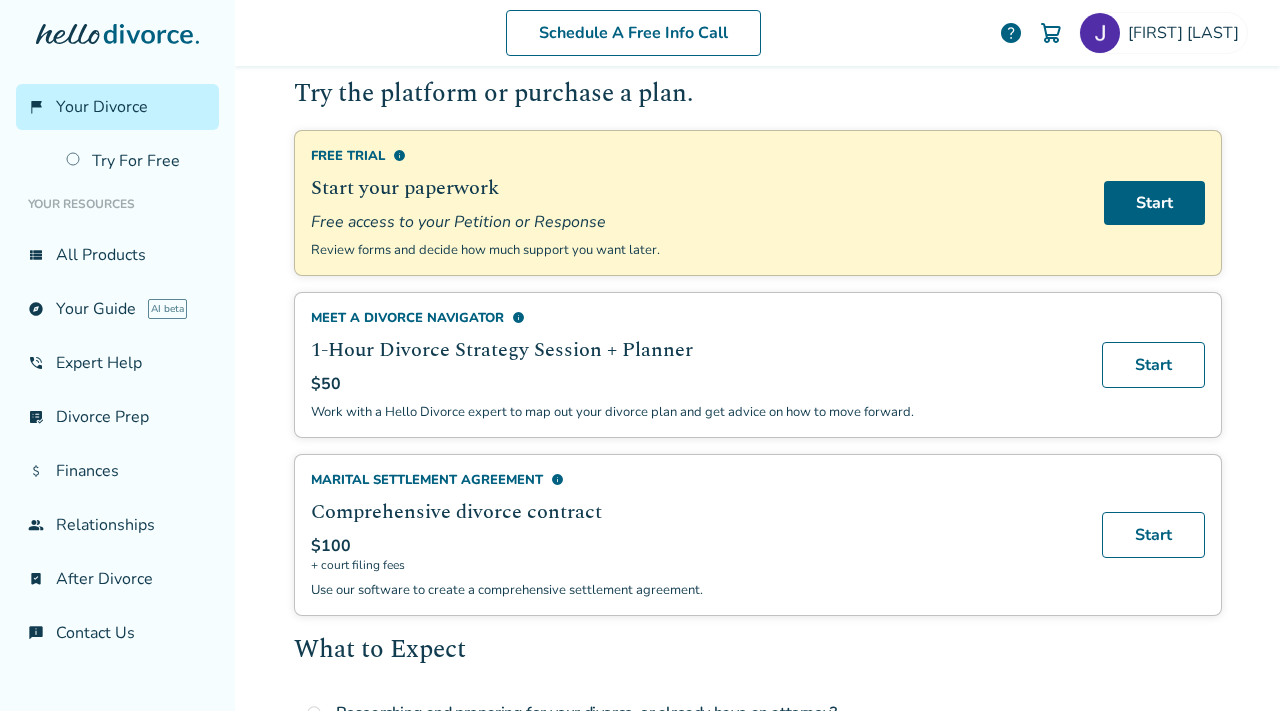 scroll, scrollTop: 149, scrollLeft: 0, axis: vertical 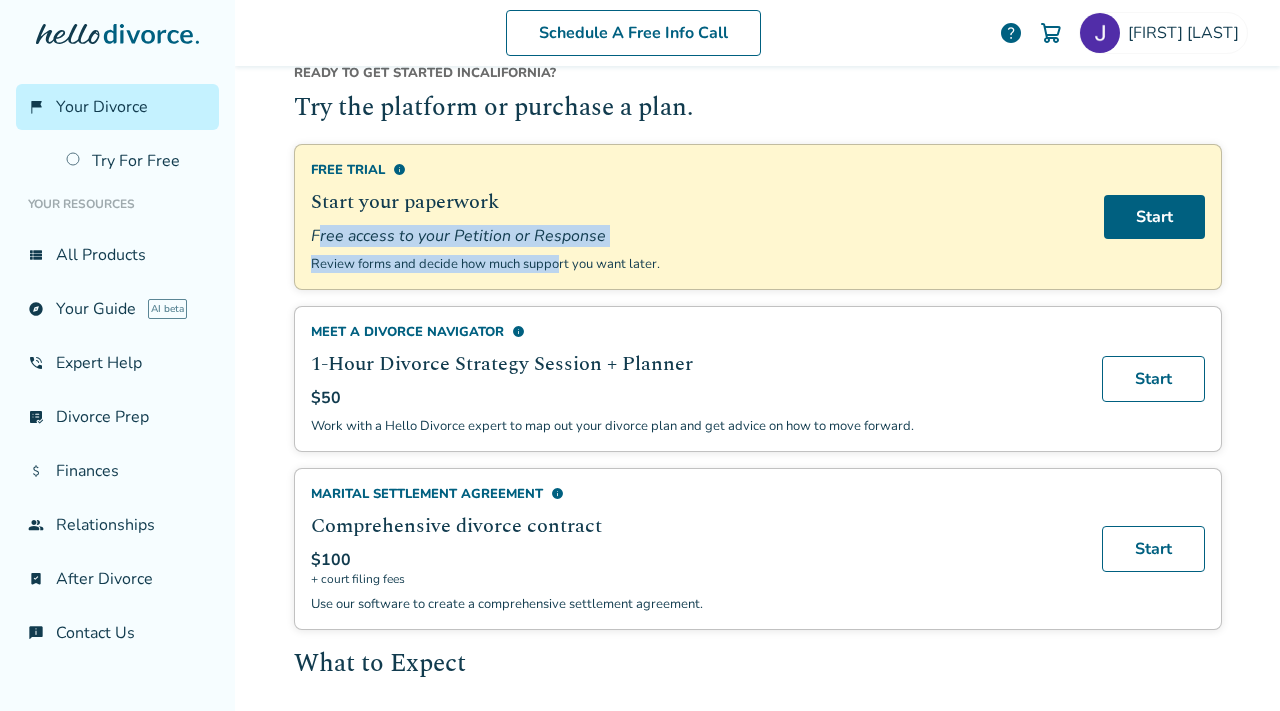 drag, startPoint x: 315, startPoint y: 237, endPoint x: 567, endPoint y: 255, distance: 252.64204 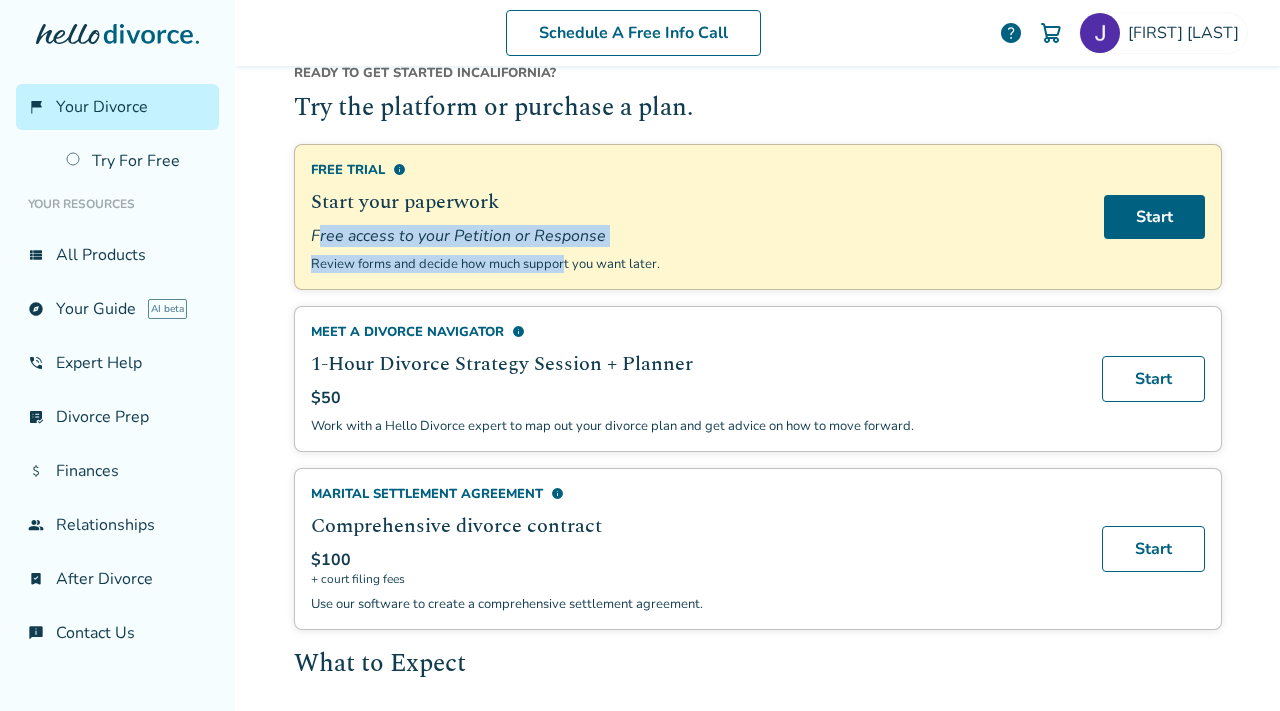click on "Review forms and decide how much support you want later." at bounding box center [695, 264] 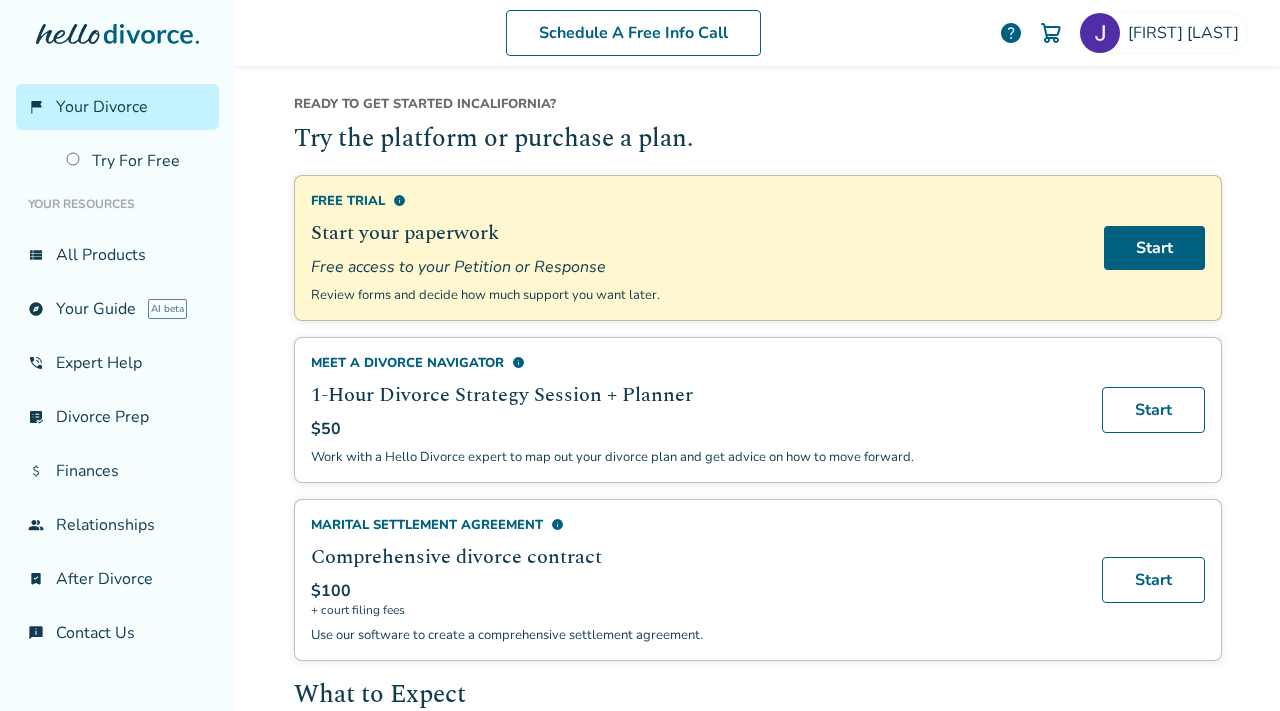 scroll, scrollTop: 116, scrollLeft: 0, axis: vertical 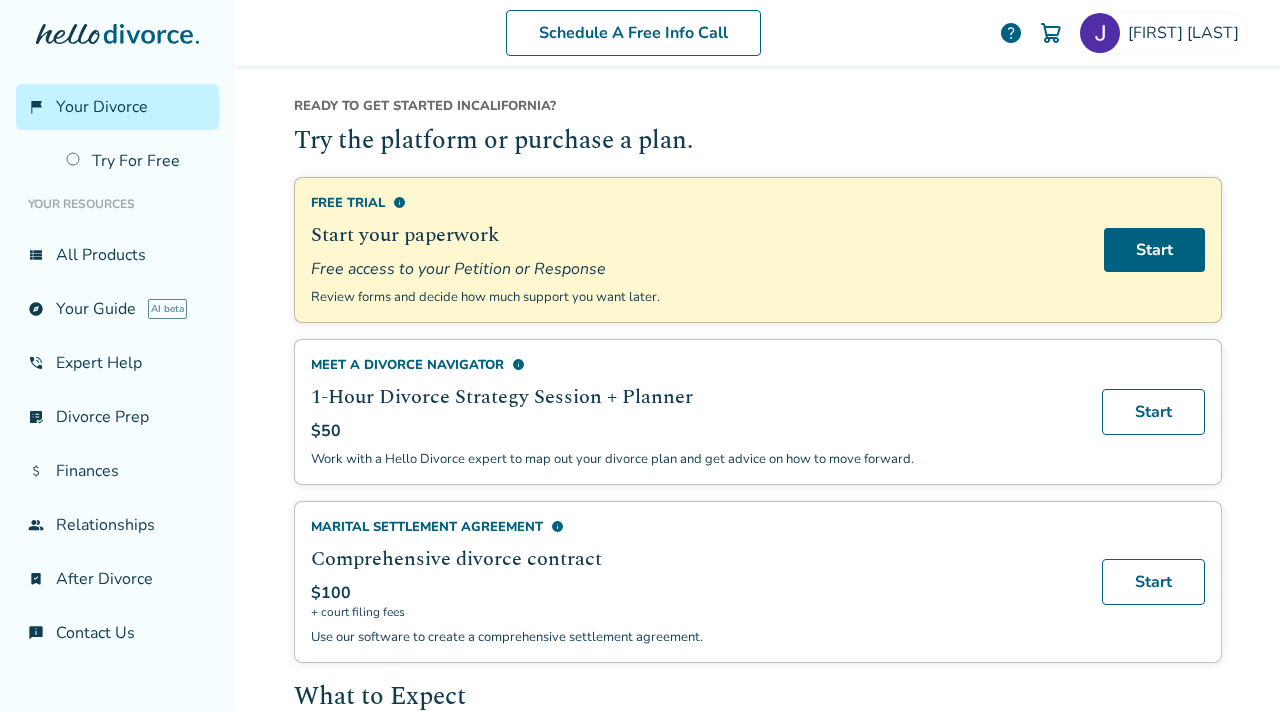 click on "Schedule A Free Info Call [FIRST] [LAST] help Schedule A Free Call [FIRST] [LAST] luckynsweetjasmine@example.com Profile Orders Payments Sign Out Close Added to cart Welcome,  [FIRST] This is your divorce portal. You can start your paperwork at any time, no commitment needed. Ready to get started in [STATE] ? Try the platform or purchase a plan. Free Trial info Start your paperwork Free access to your Petition or Response Review forms and decide how much support you want later. Start Meet a divorce navigator info 1-Hour Divorce Strategy Session + Planner $50 Work with a Hello Divorce expert to map out your divorce plan and get advice on how to move forward. Start Marital Settlement Agreement info Comprehensive divorce contract $100 + court filing fees Use our software to create a comprehensive settlement agreement. Start What to Expect radio_button_unchecked Researching and preparing for your divorce, or already have an attorney? Get Started radio_button_unchecked Get Started radio_button_unchecked Get Started" at bounding box center (757, 355) 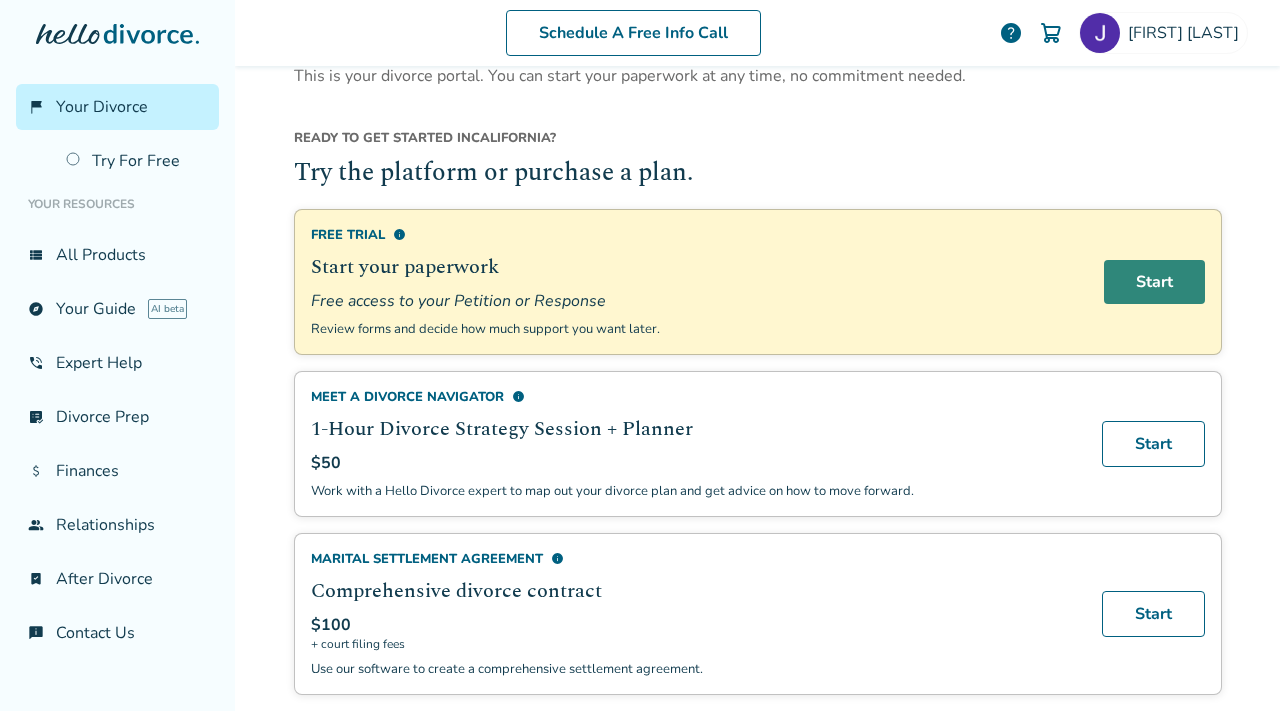click on "Start" at bounding box center (1154, 282) 